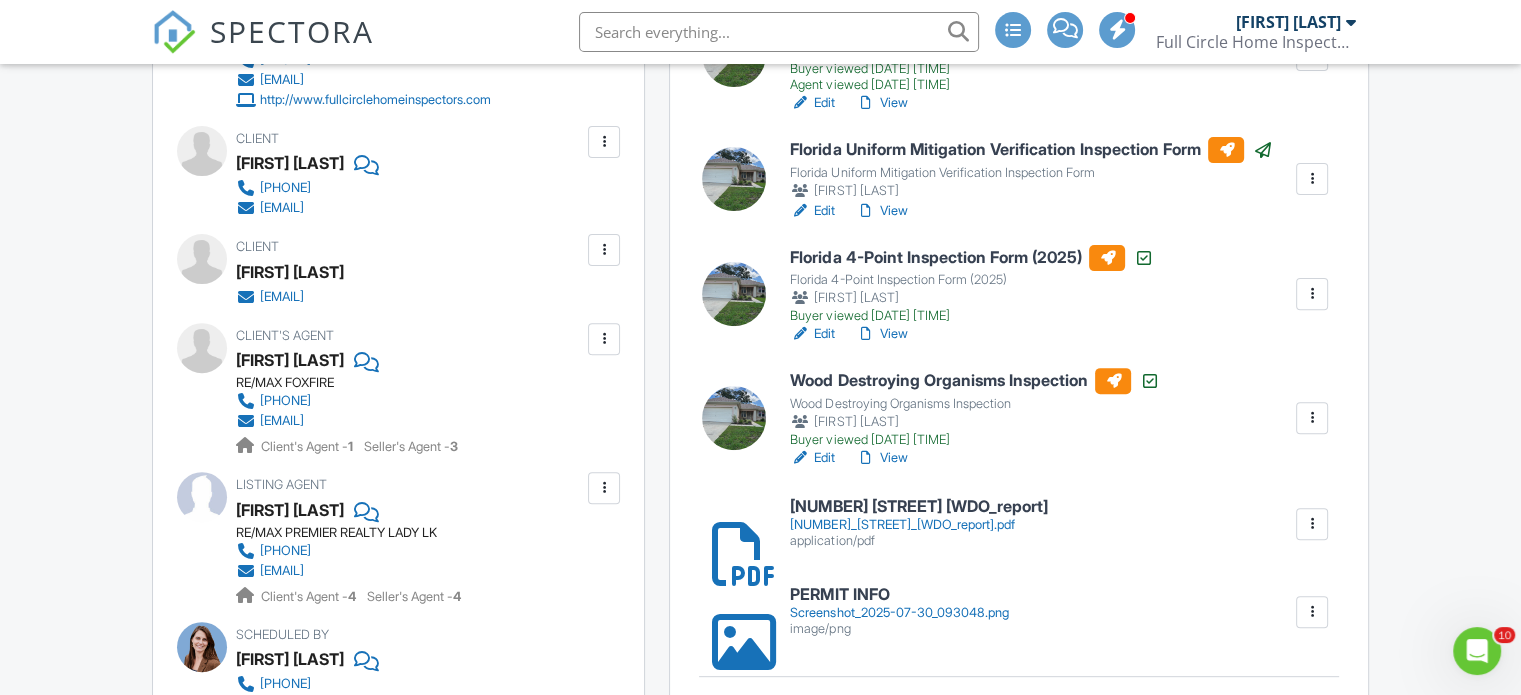 scroll, scrollTop: 662, scrollLeft: 0, axis: vertical 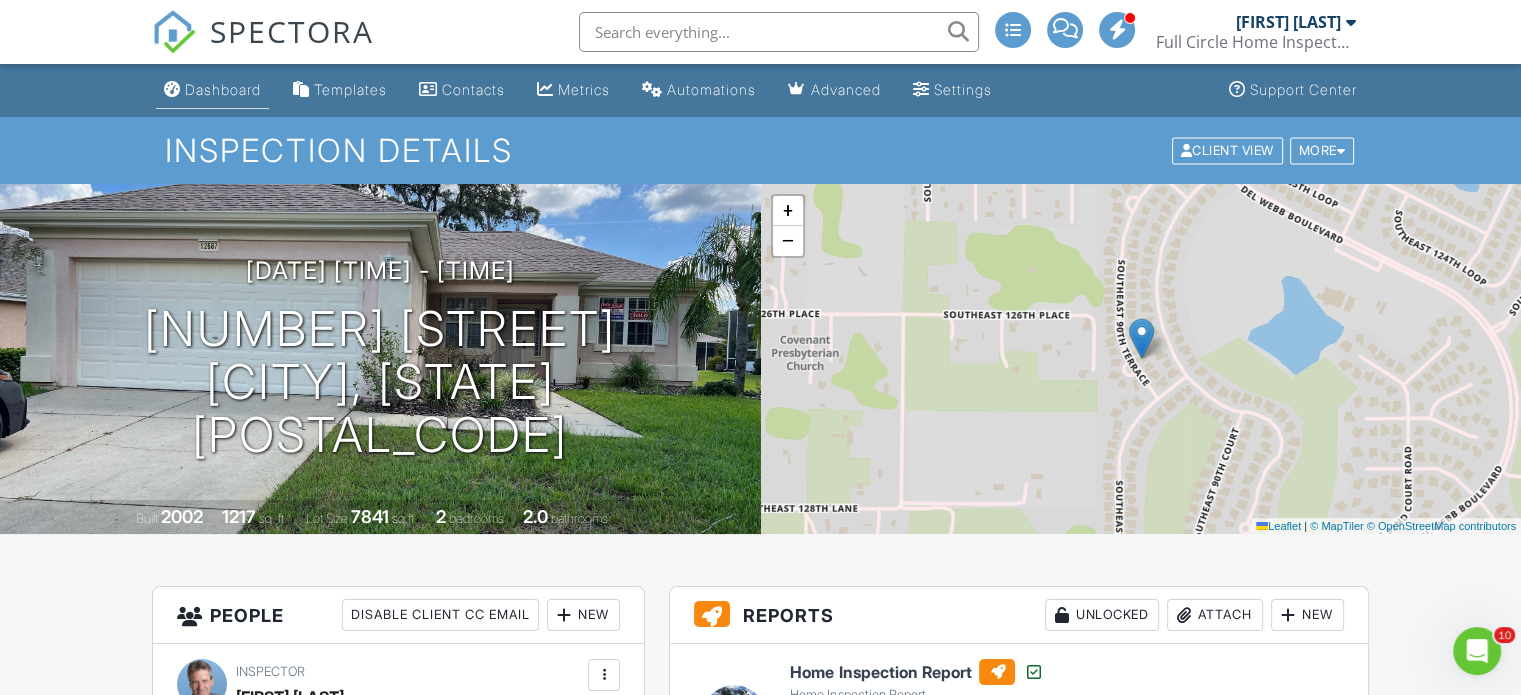 click on "Dashboard" at bounding box center (223, 89) 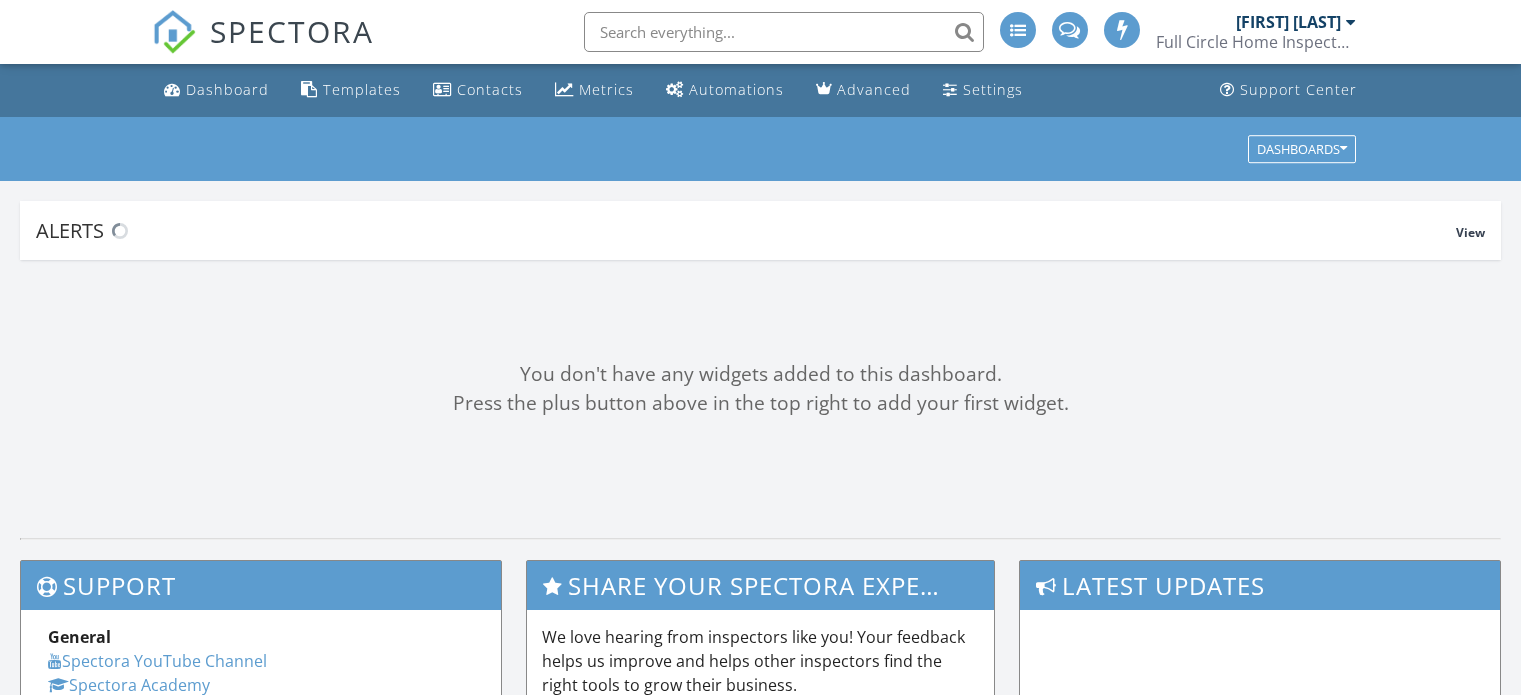 scroll, scrollTop: 0, scrollLeft: 0, axis: both 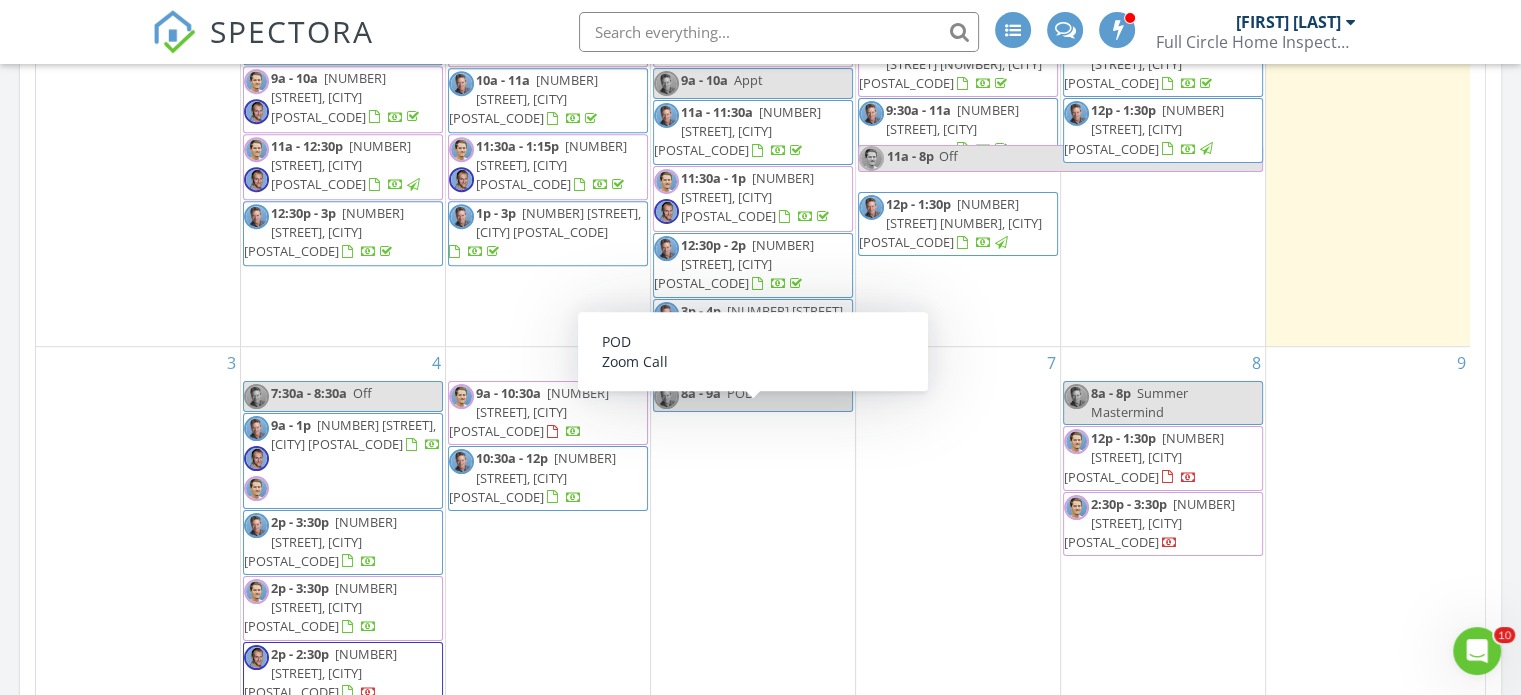 click on "8a - 9a
POD" at bounding box center [753, 396] 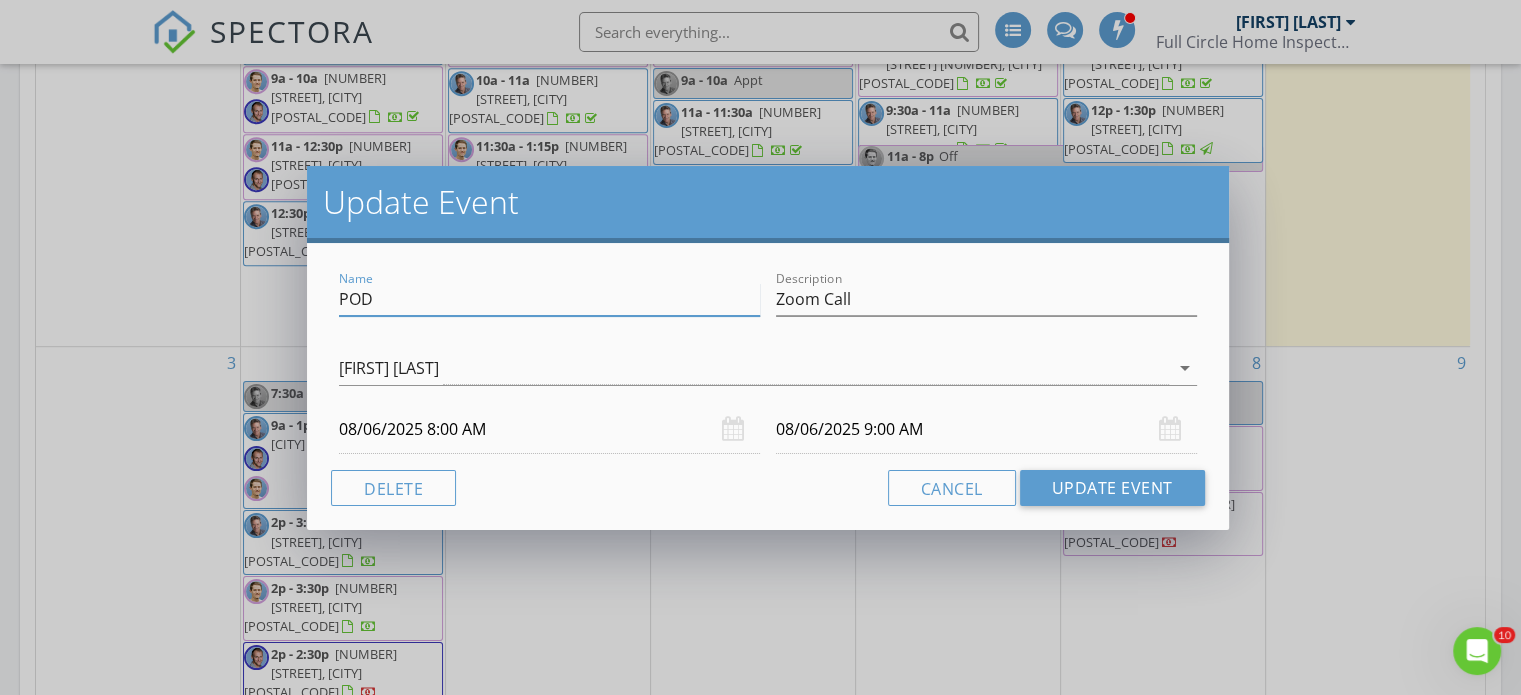 click on "POD" at bounding box center (549, 299) 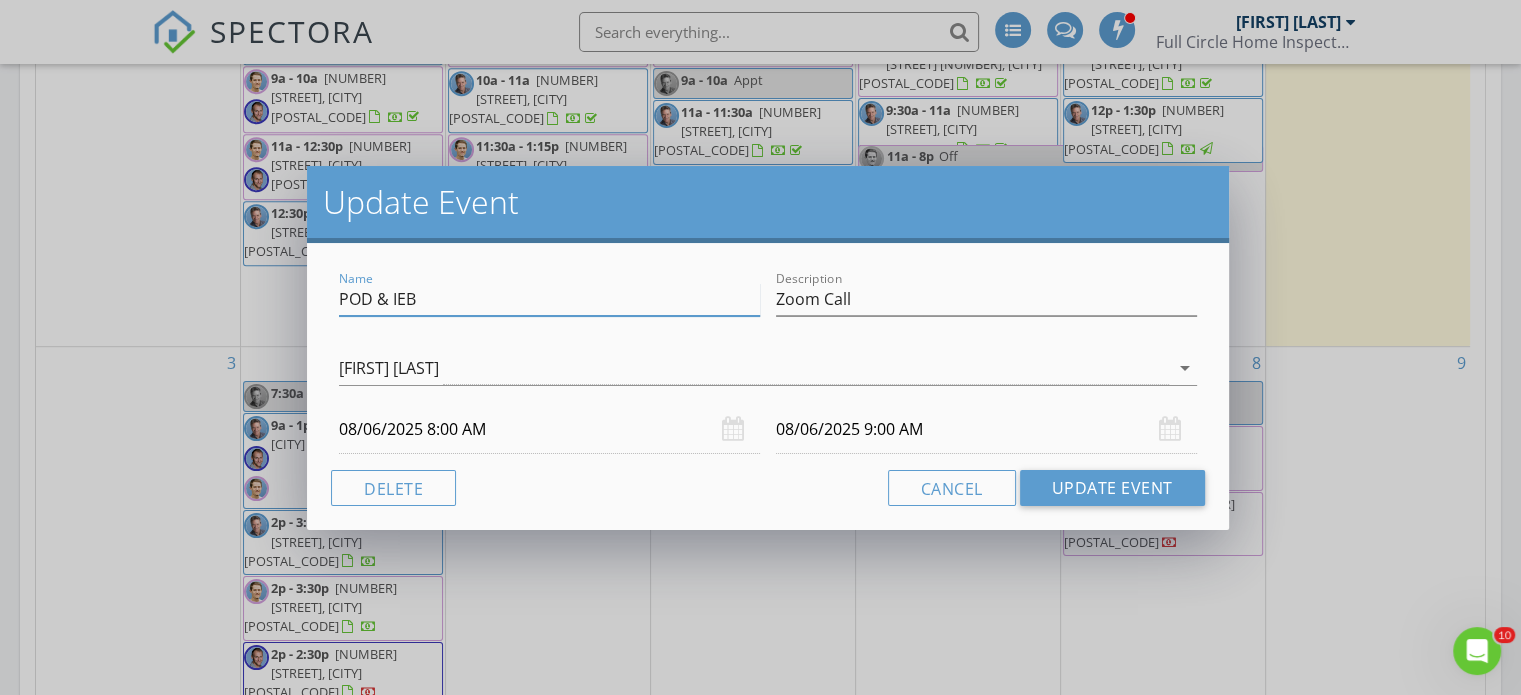 type on "POD & IEB" 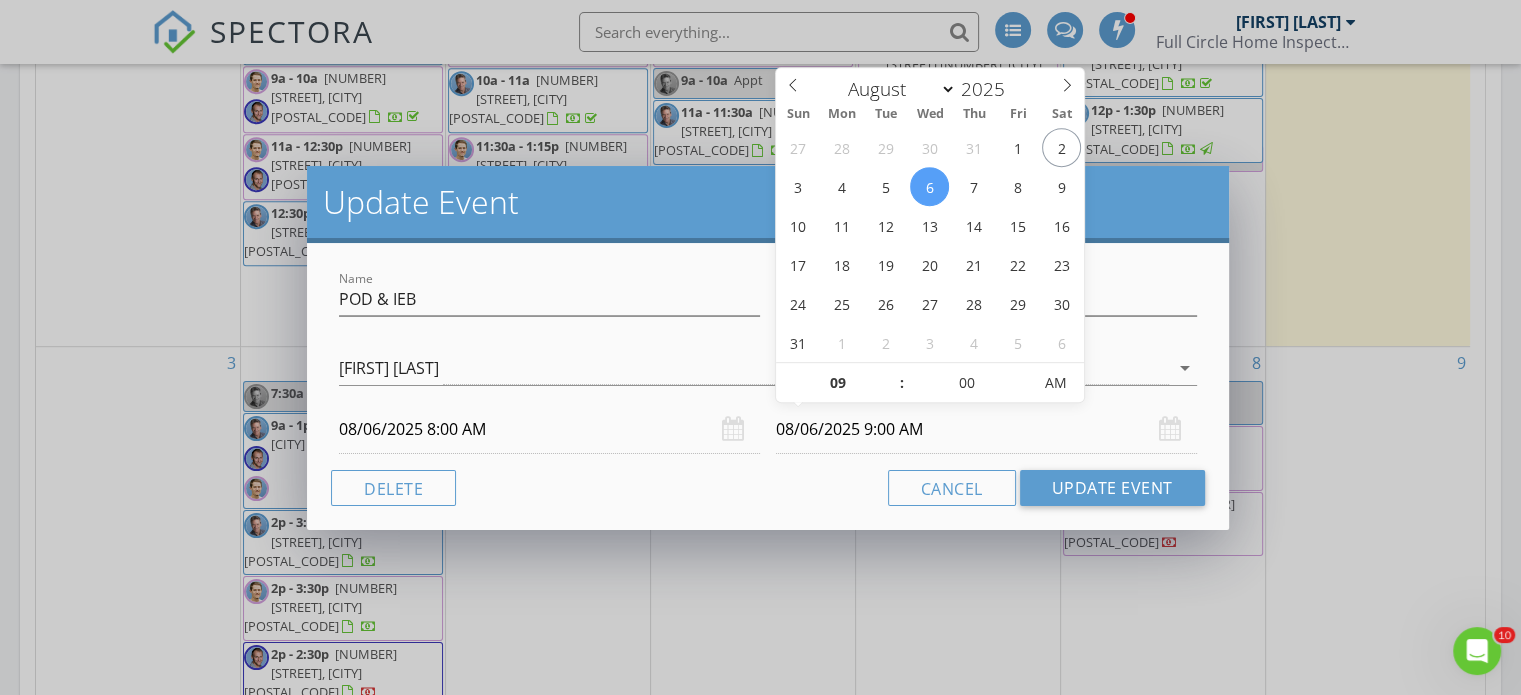 click on "08/06/2025 9:00 AM" at bounding box center (986, 429) 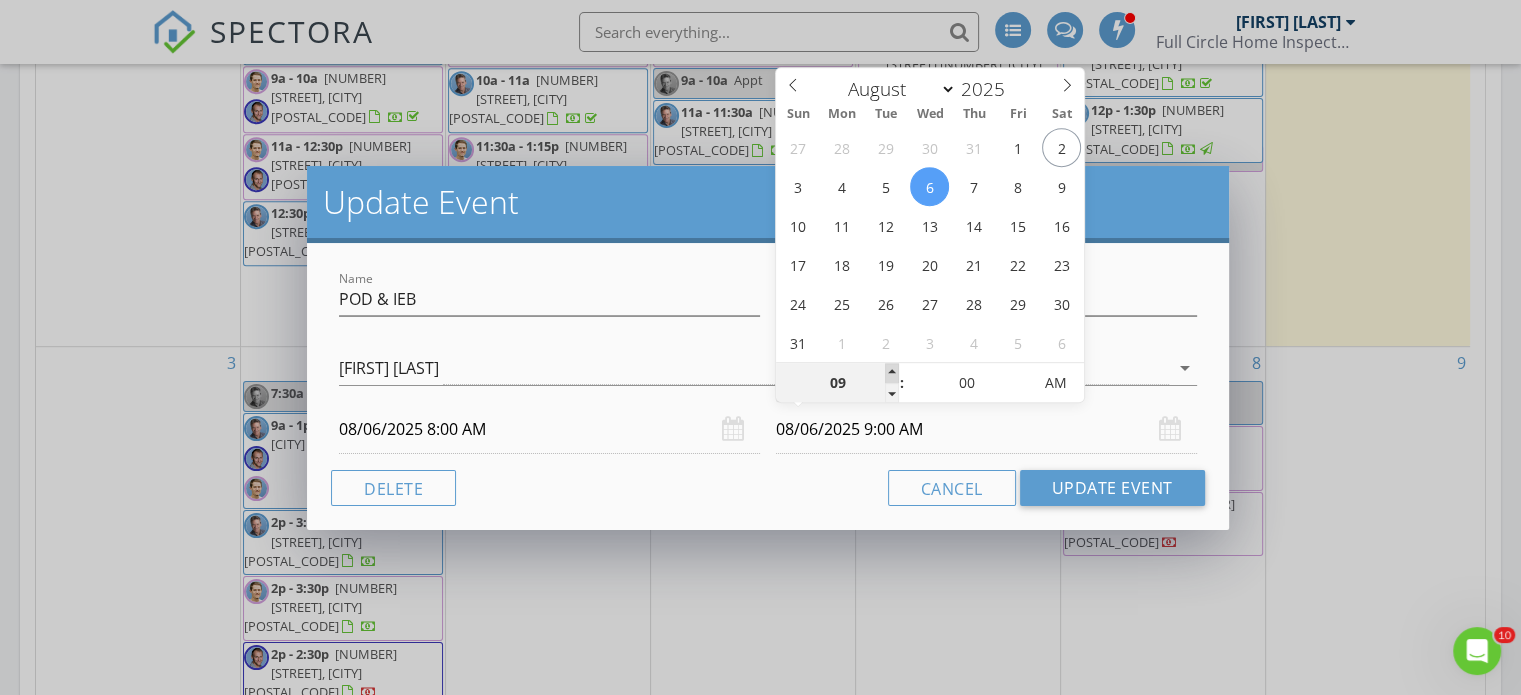 type on "10" 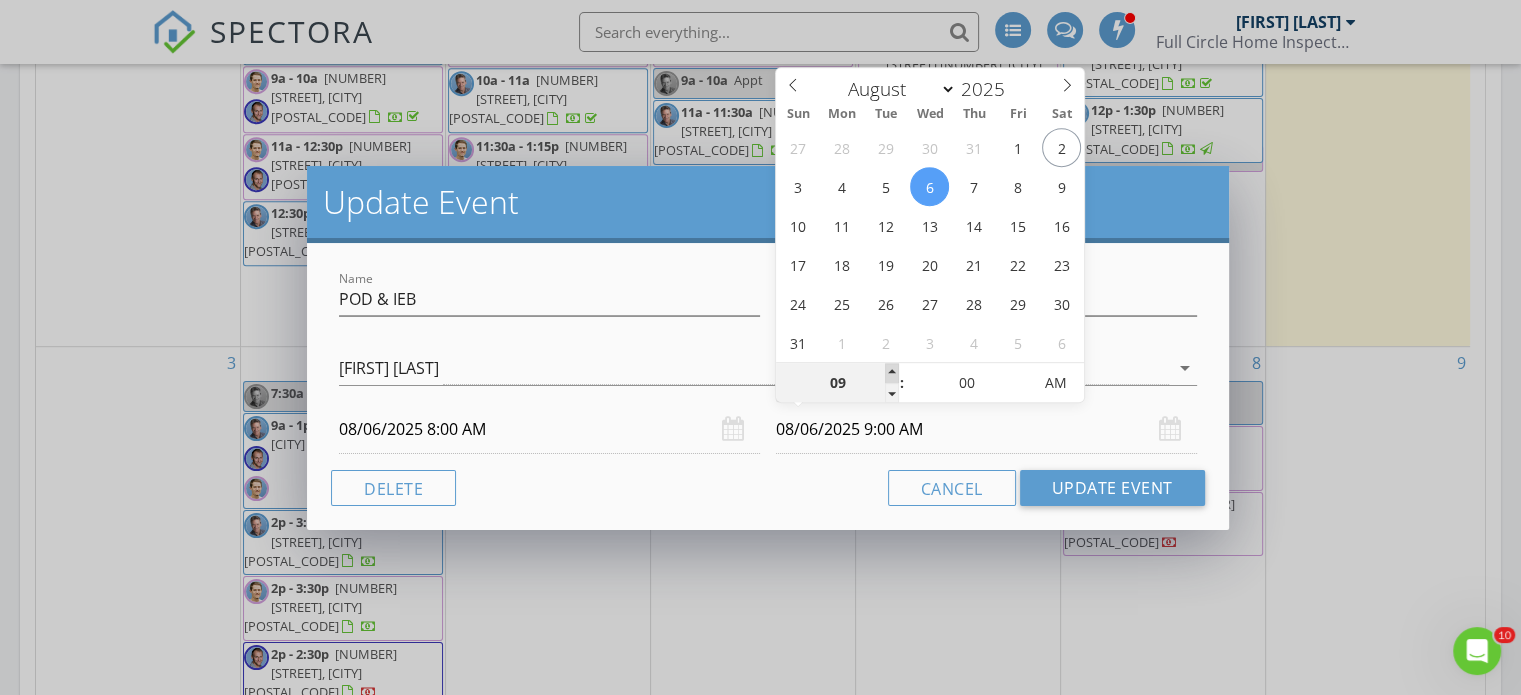 type on "08/06/2025 10:00 AM" 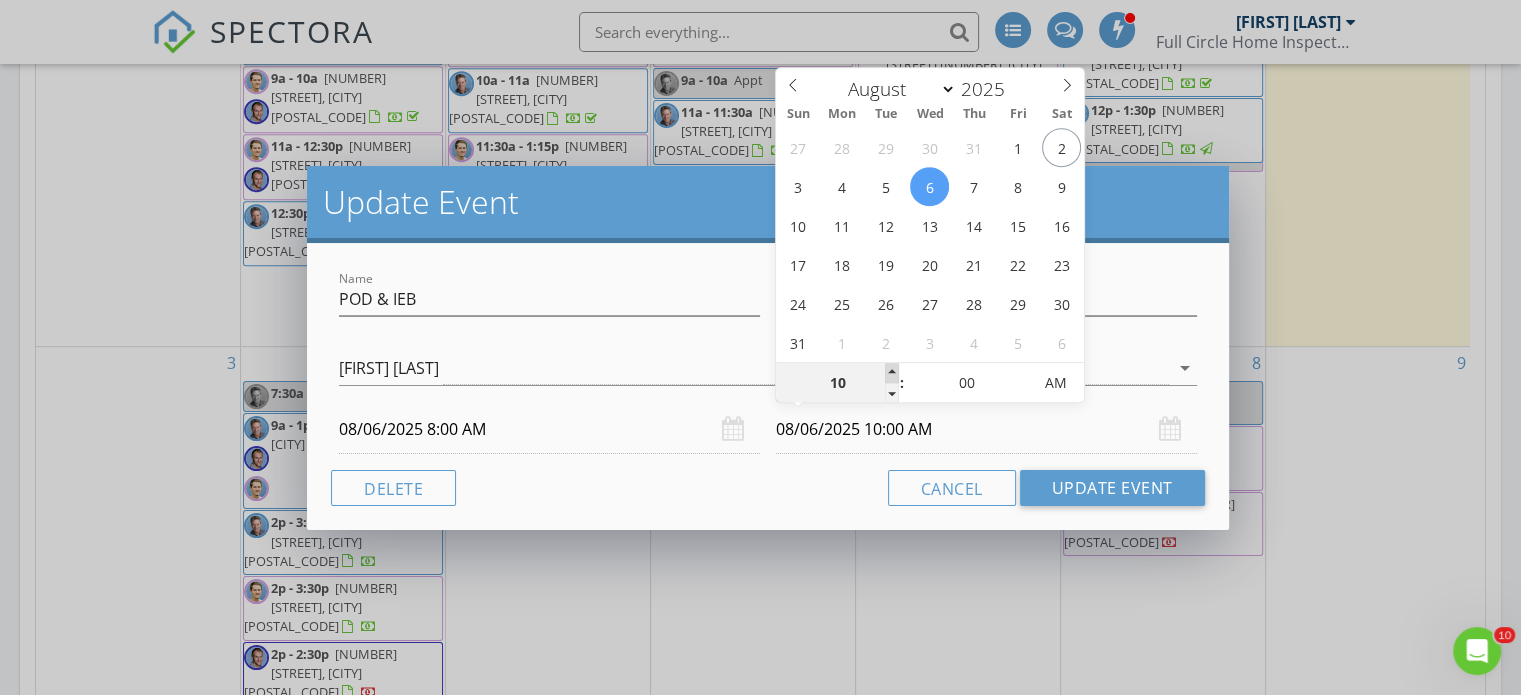 click at bounding box center [892, 373] 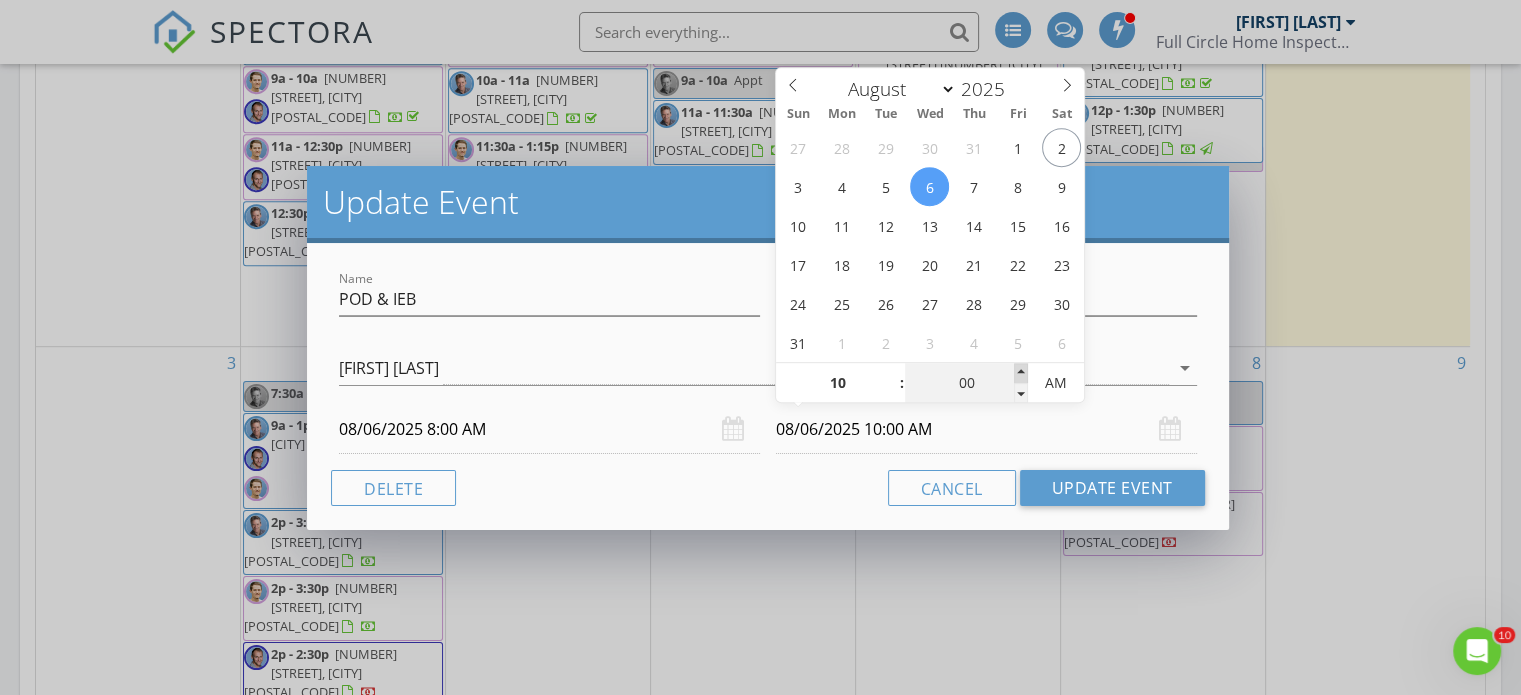type on "05" 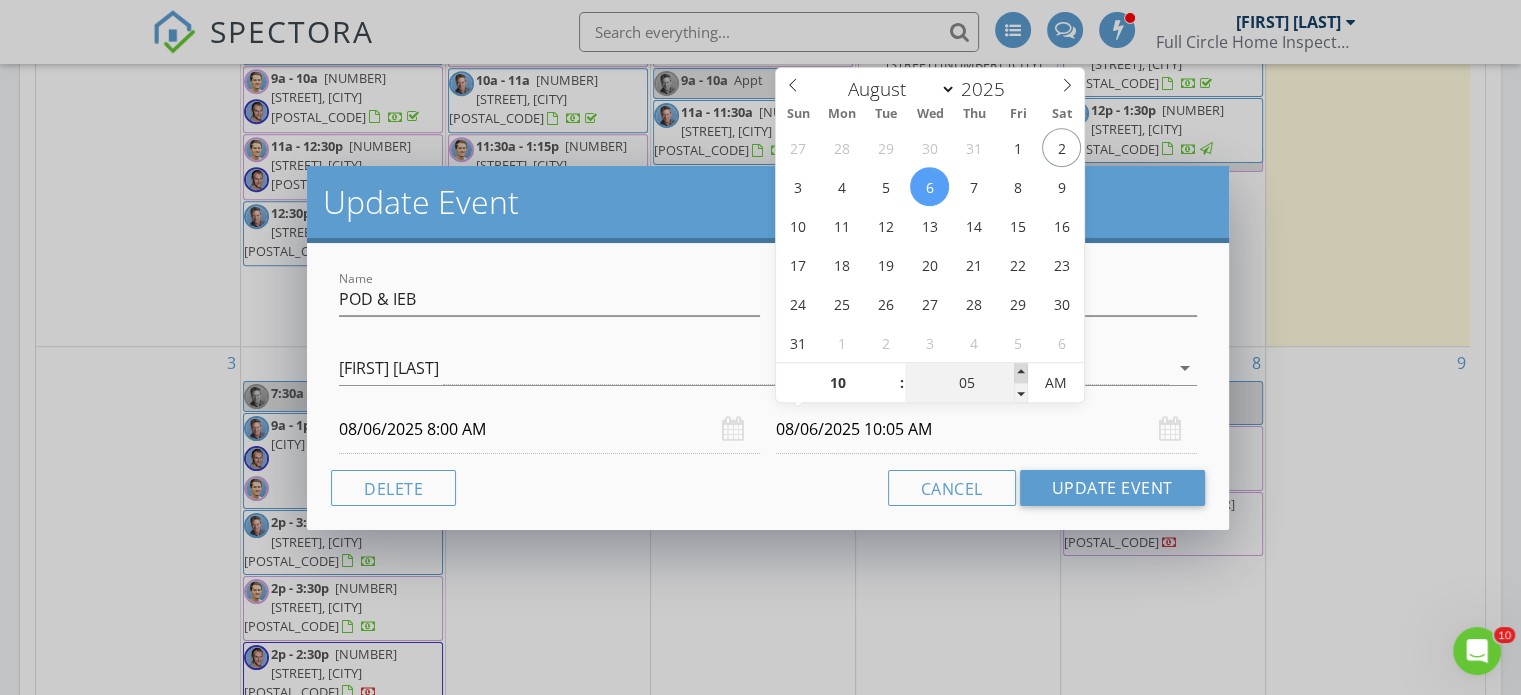 click at bounding box center (1021, 373) 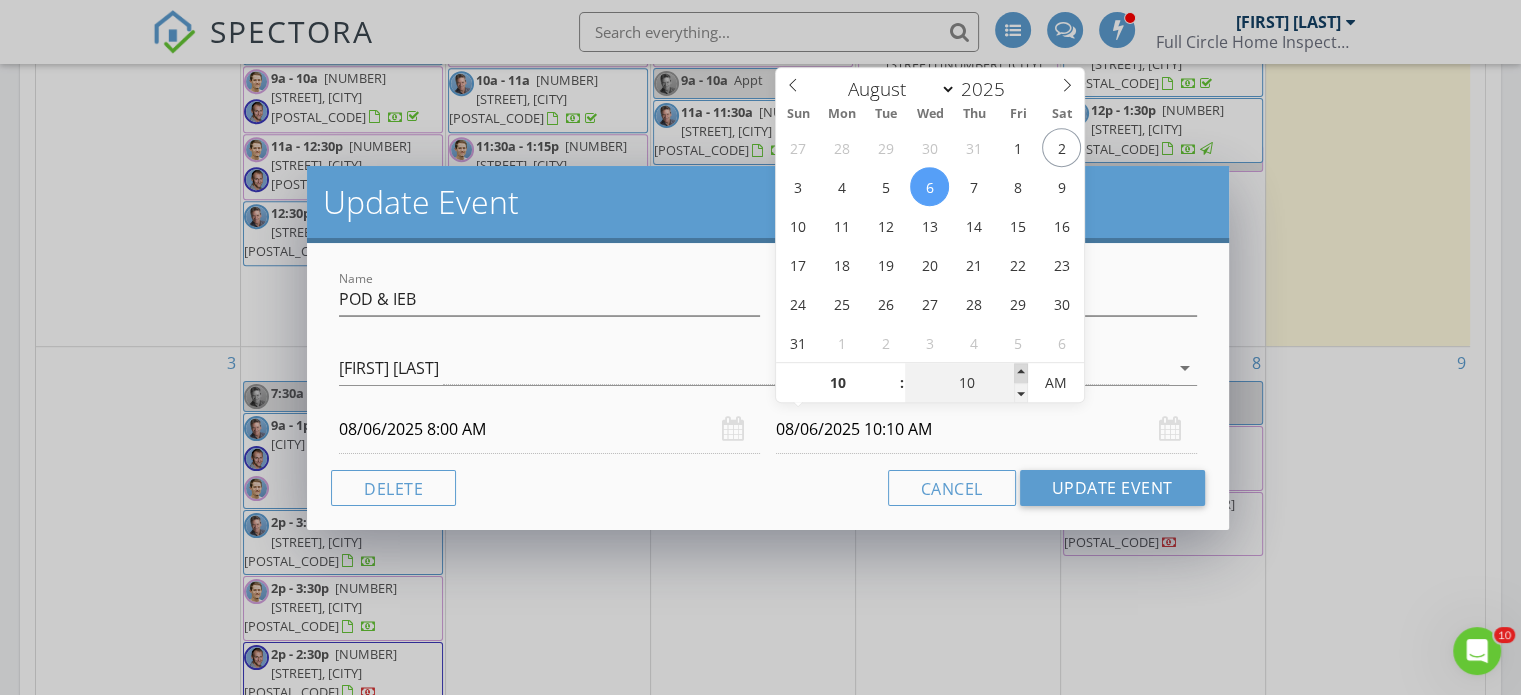 click at bounding box center (1021, 373) 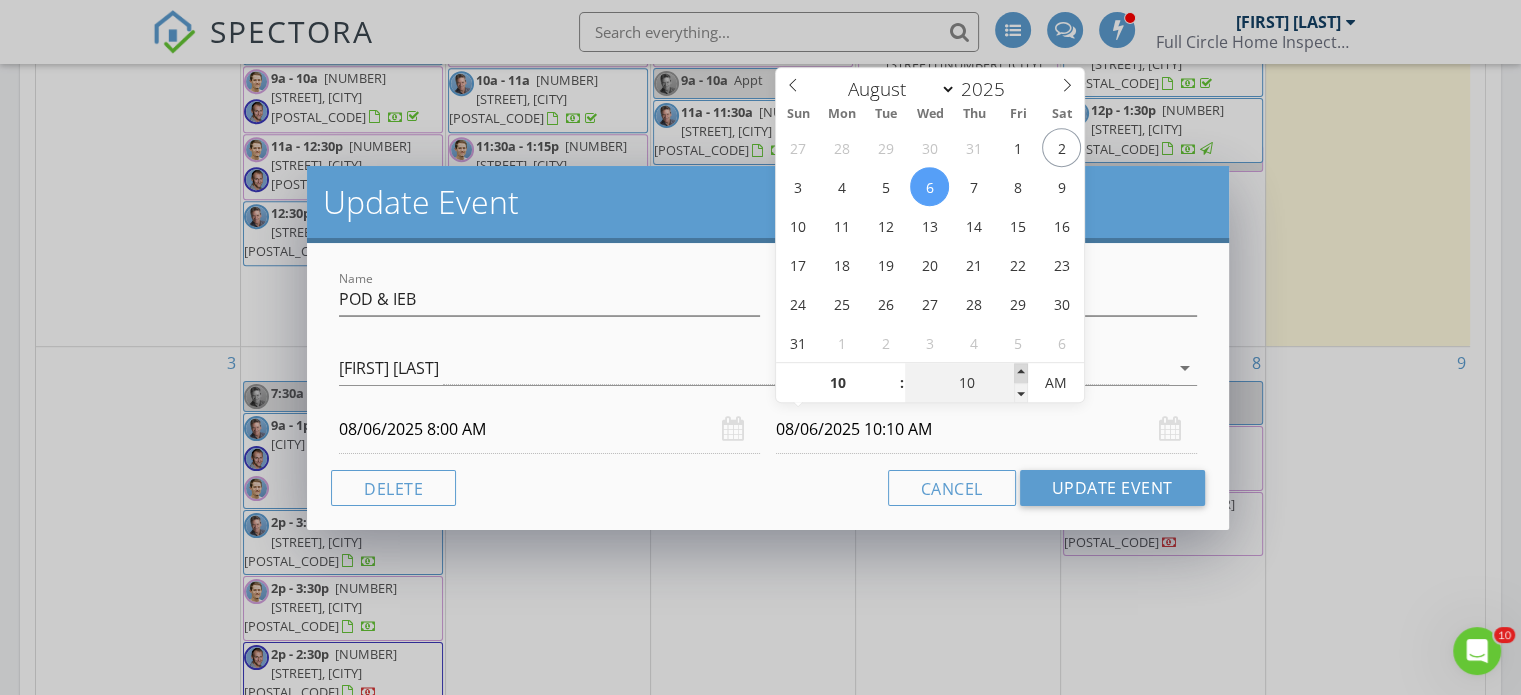 type on "15" 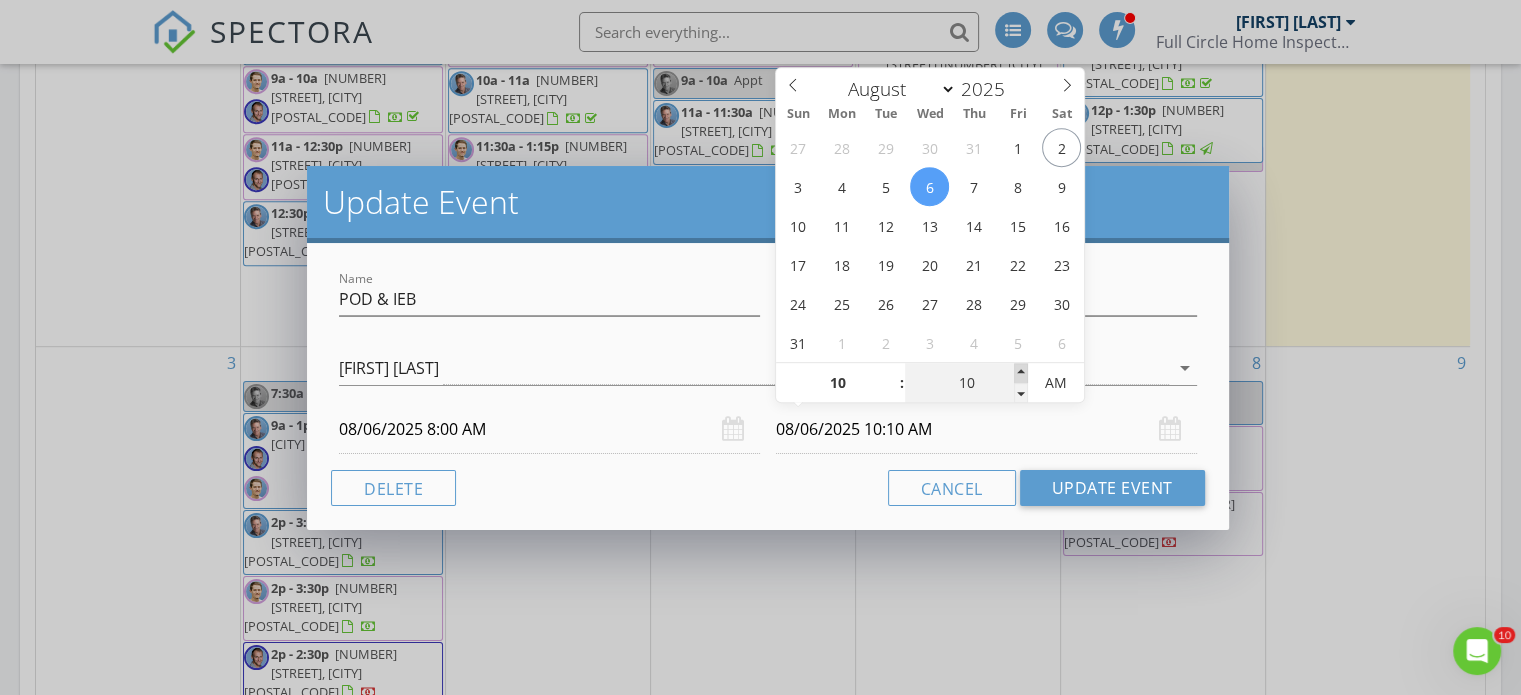 type on "08/06/2025 10:15 AM" 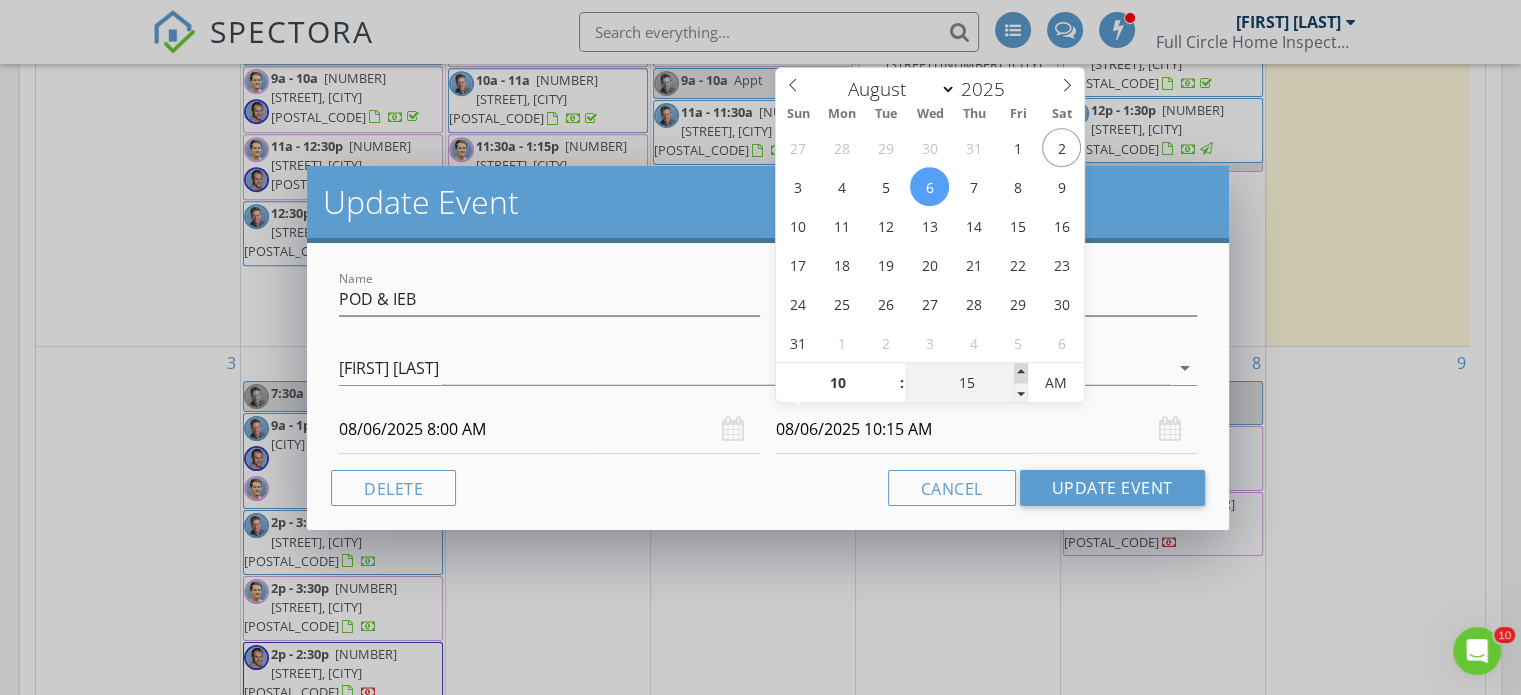 click at bounding box center (1021, 373) 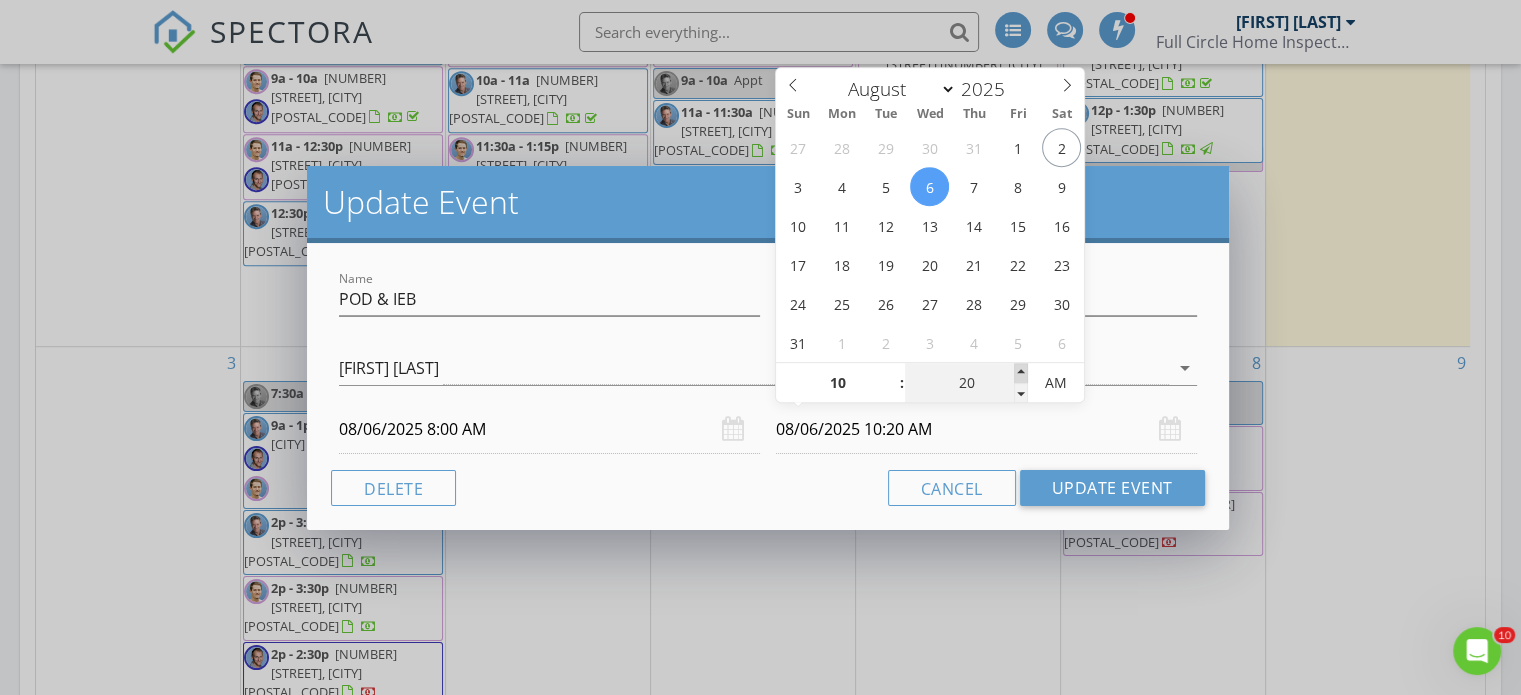 click at bounding box center [1021, 373] 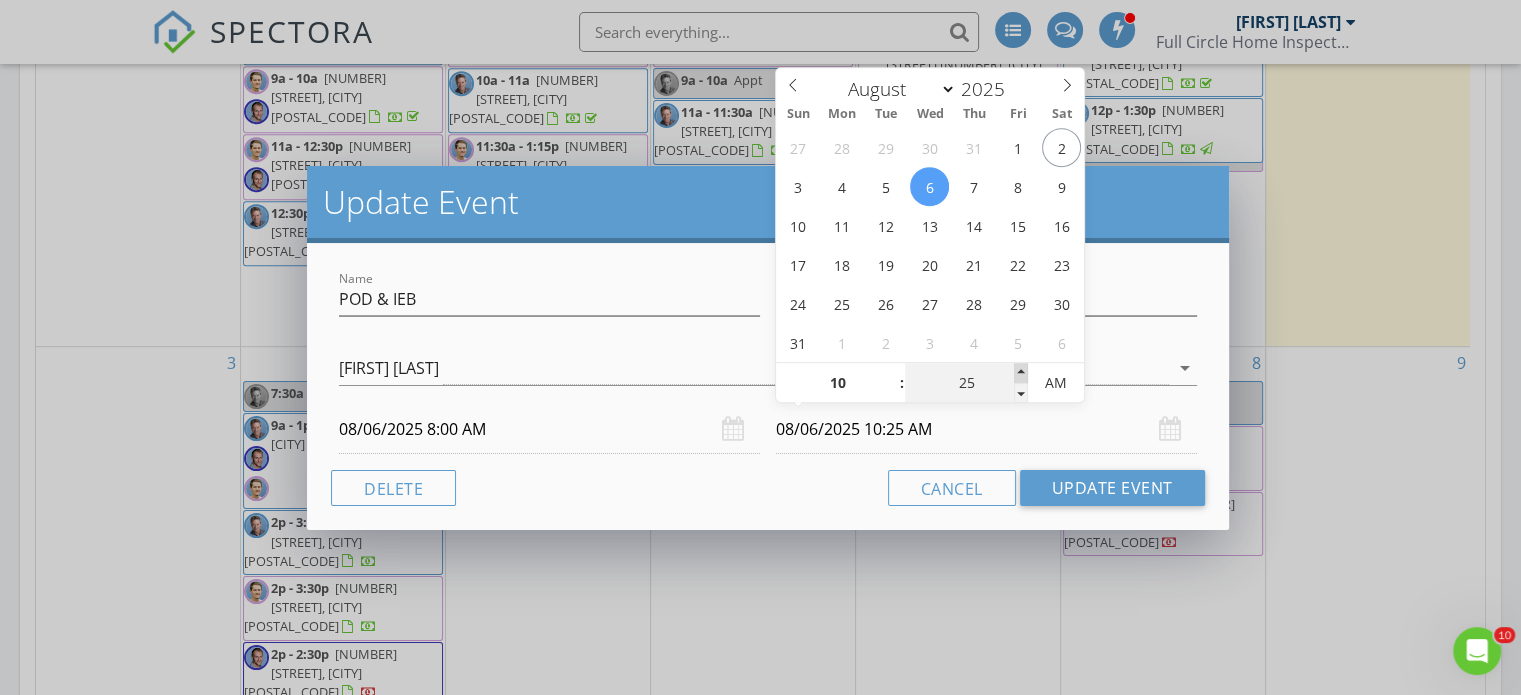 click at bounding box center [1021, 373] 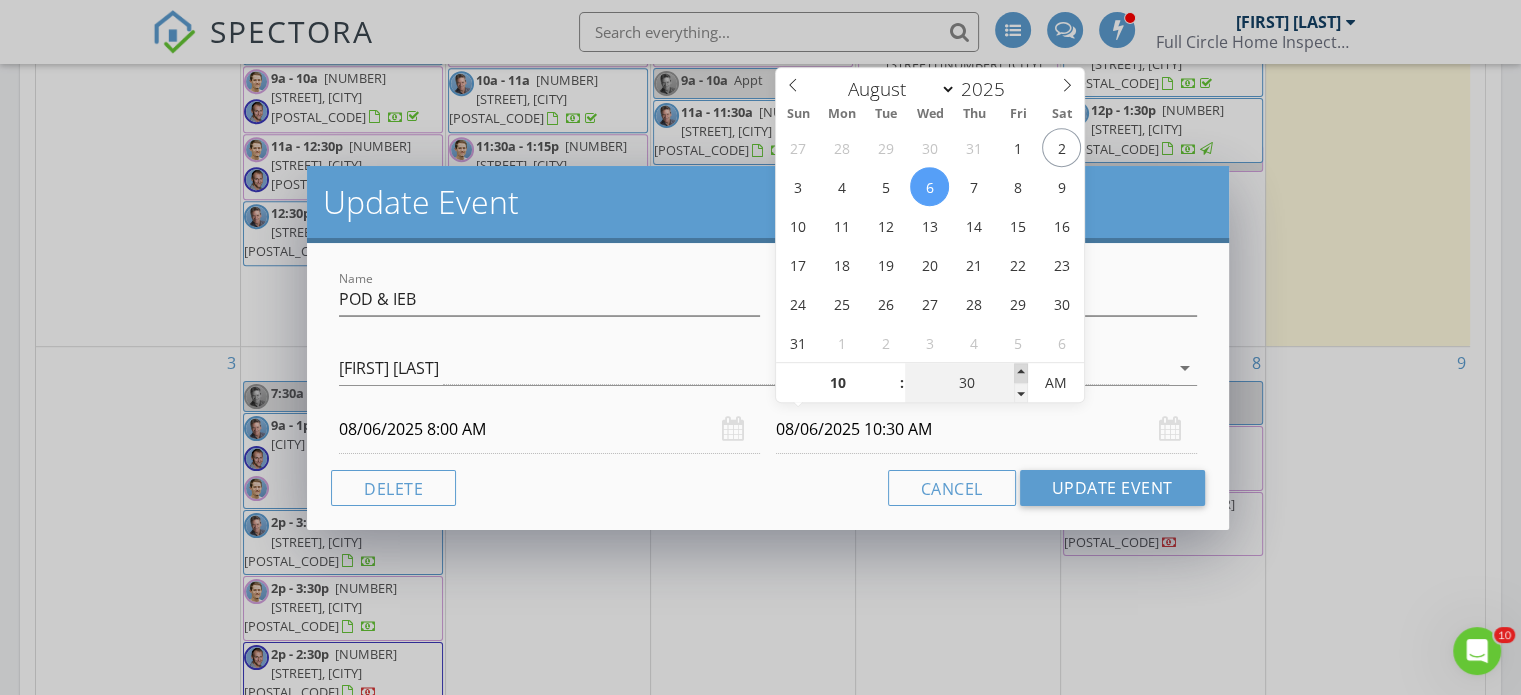 click at bounding box center (1021, 373) 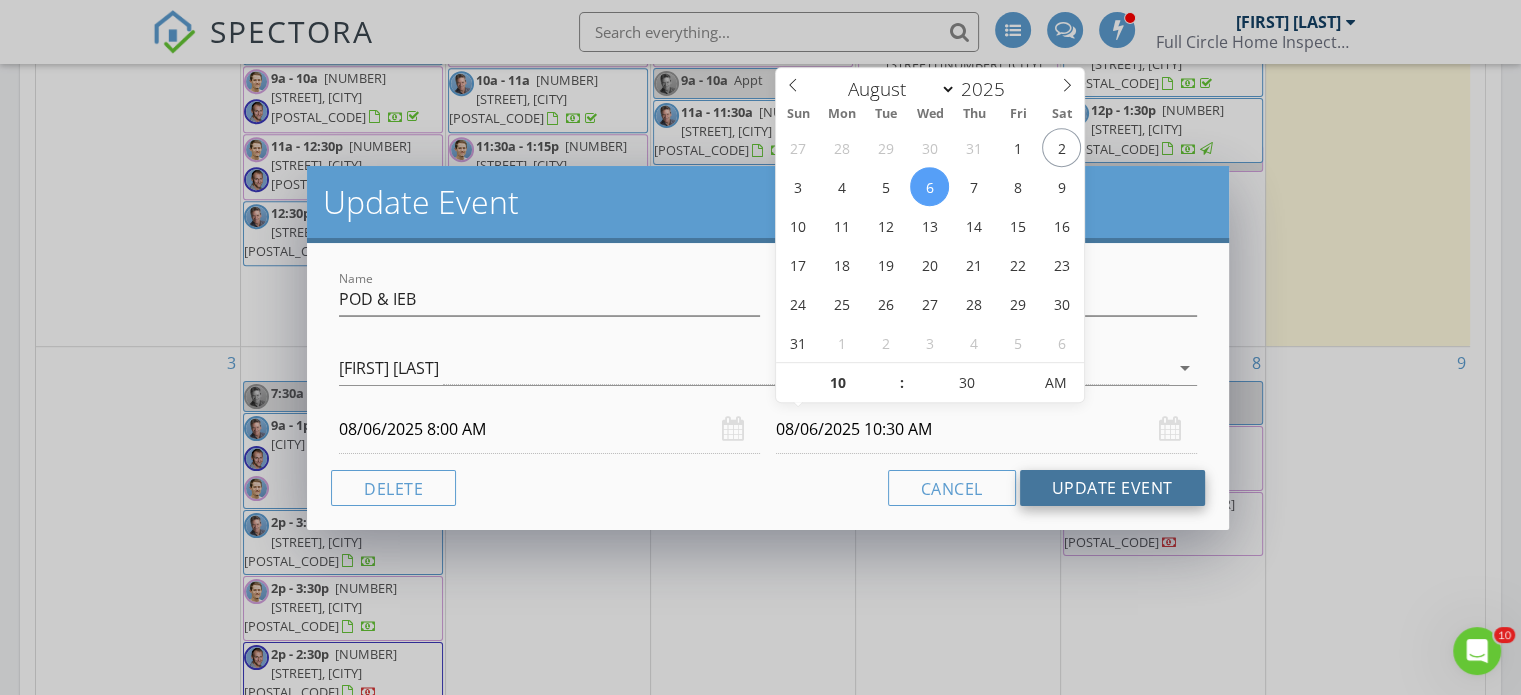 click on "Update Event" at bounding box center [1112, 488] 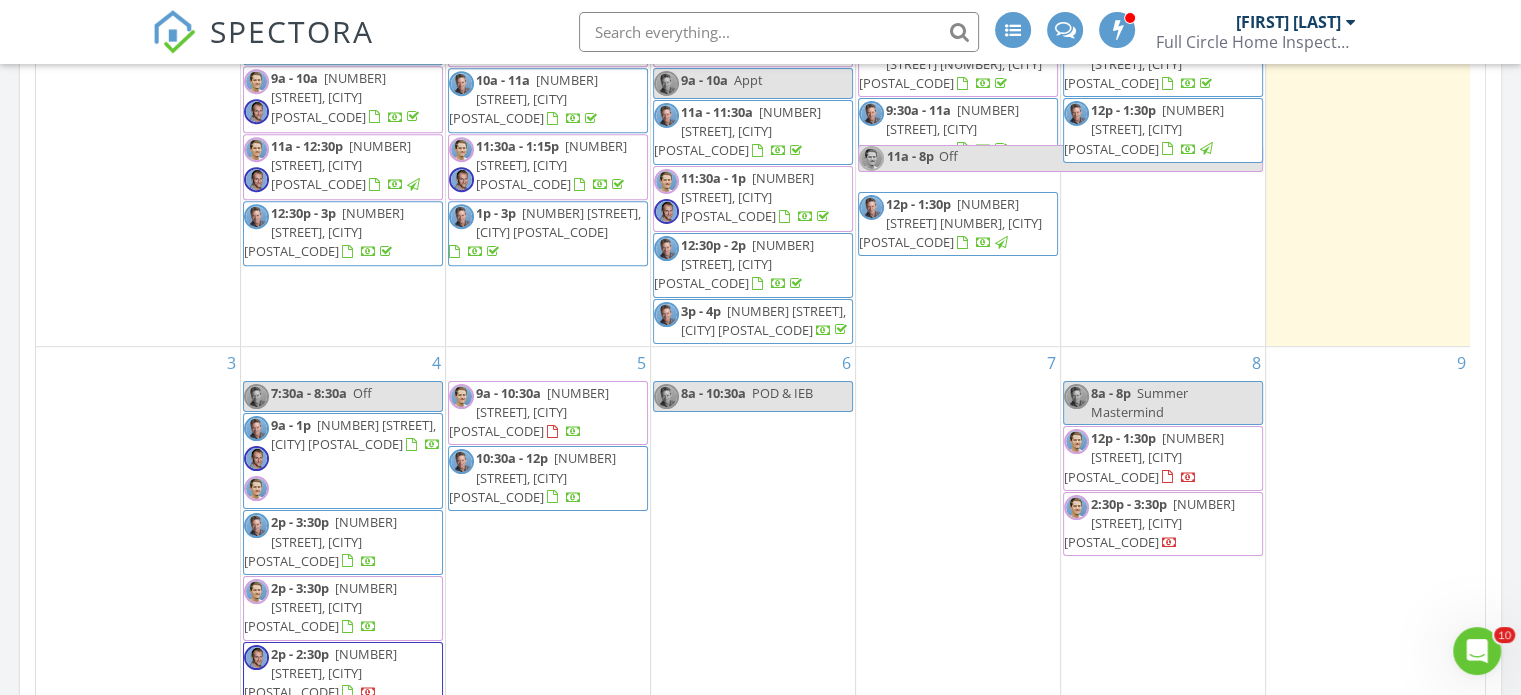 scroll, scrollTop: 0, scrollLeft: 0, axis: both 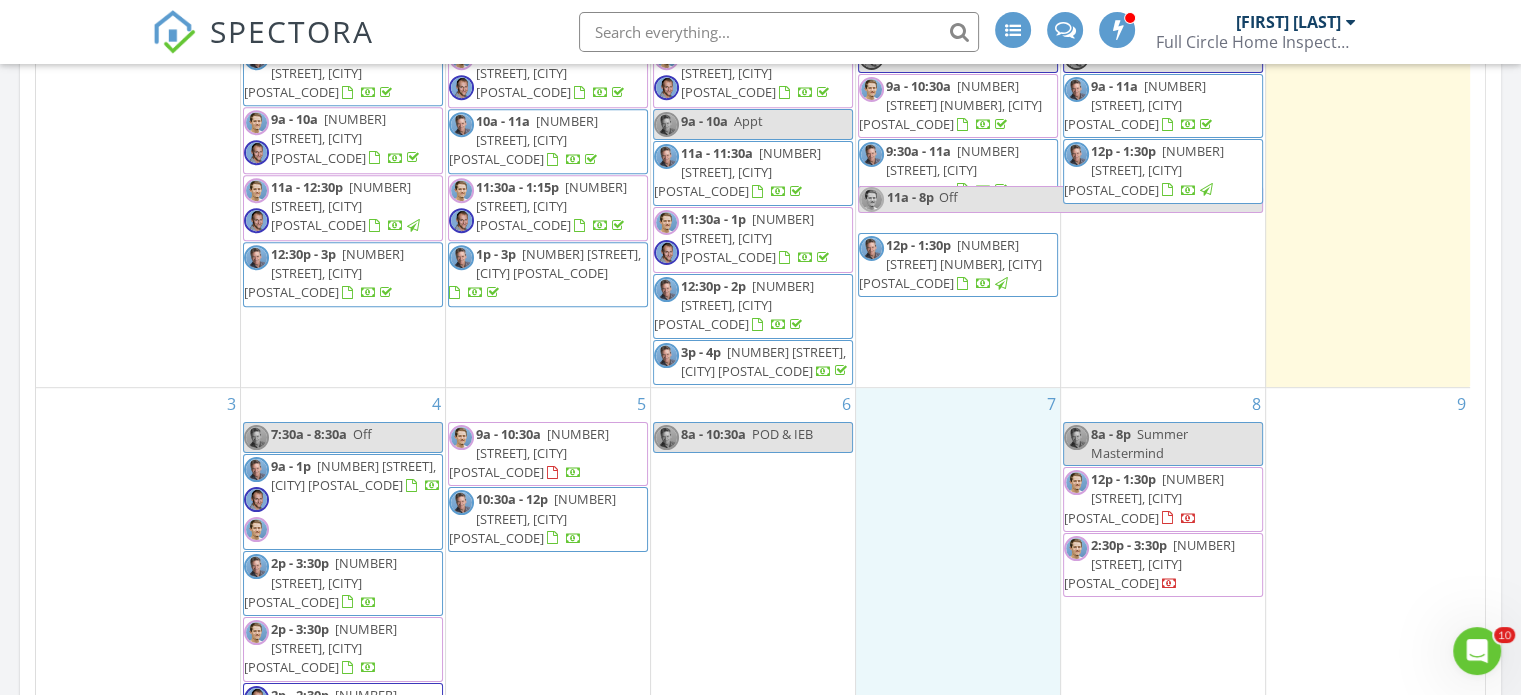 click on "7" at bounding box center [958, 568] 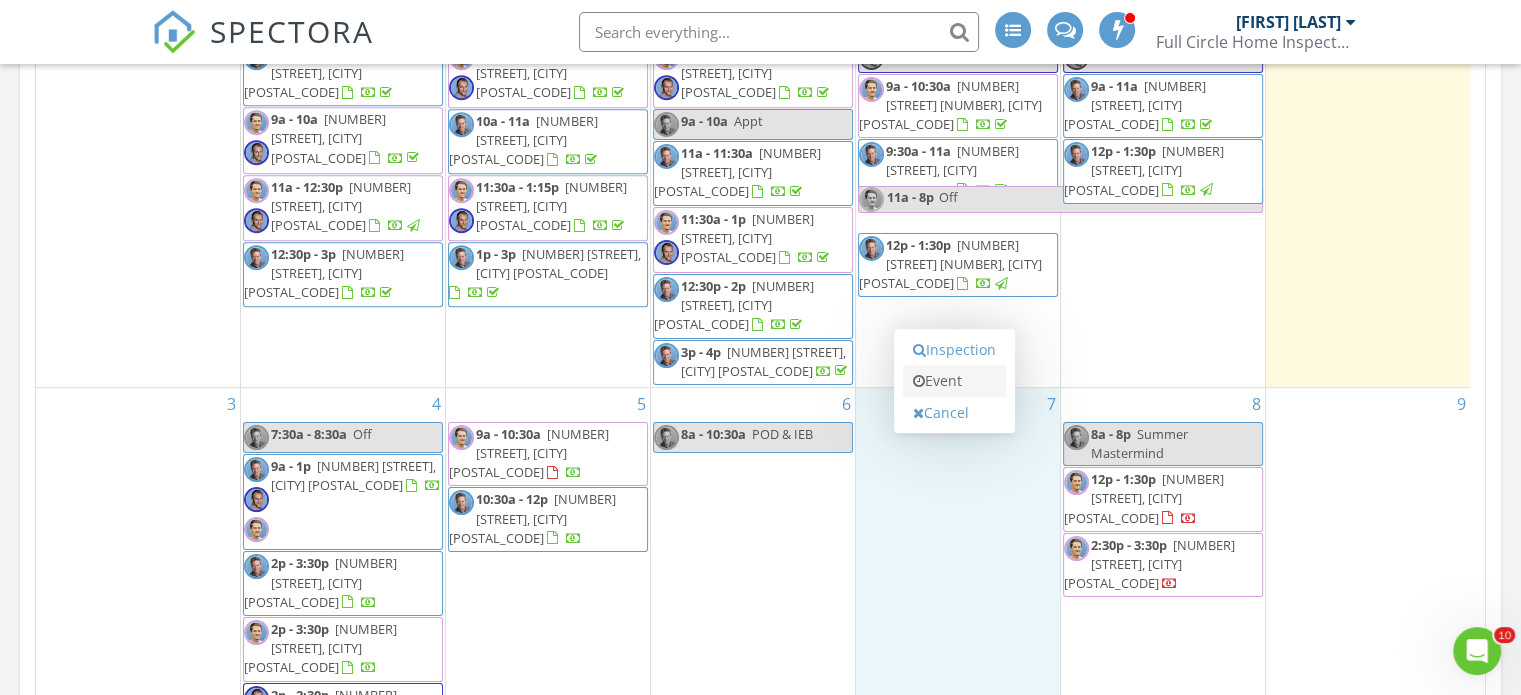 click on "Event" at bounding box center [954, 381] 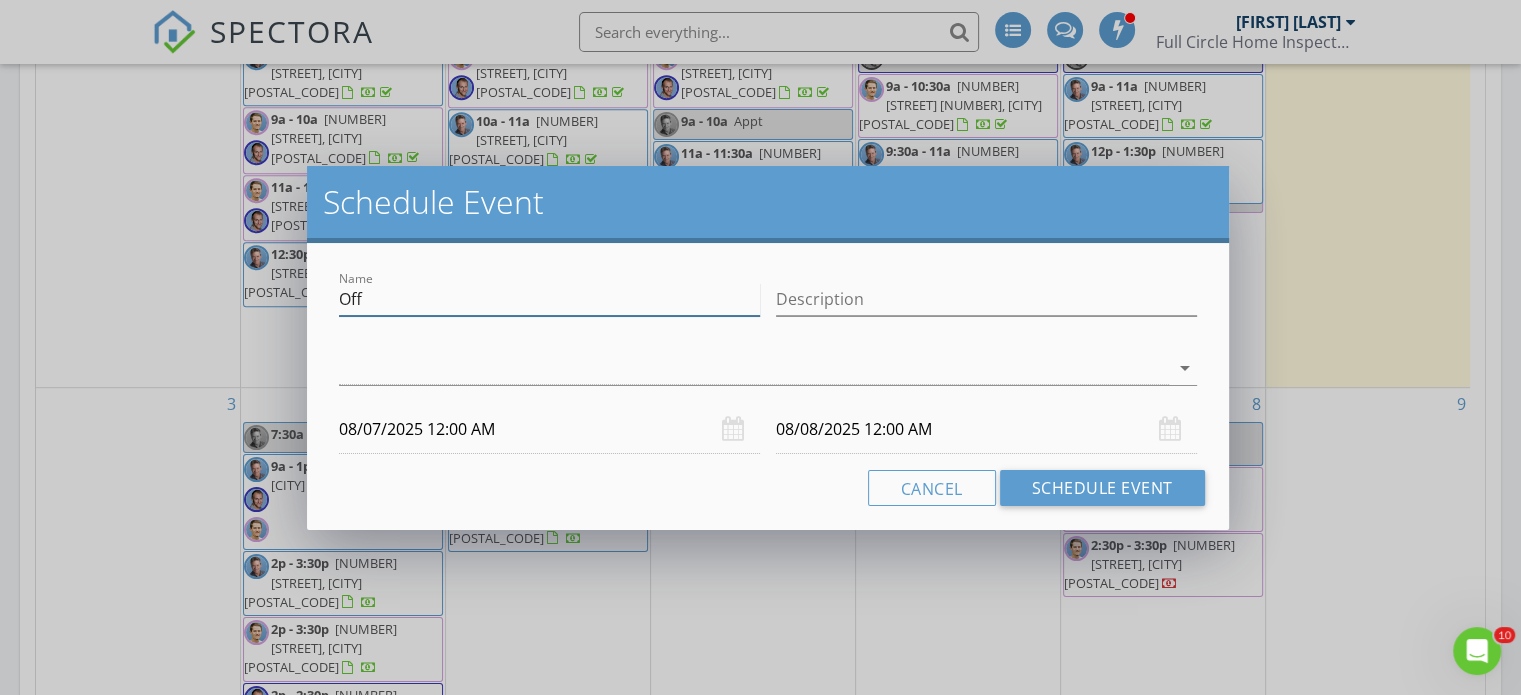 click on "Off" at bounding box center (549, 299) 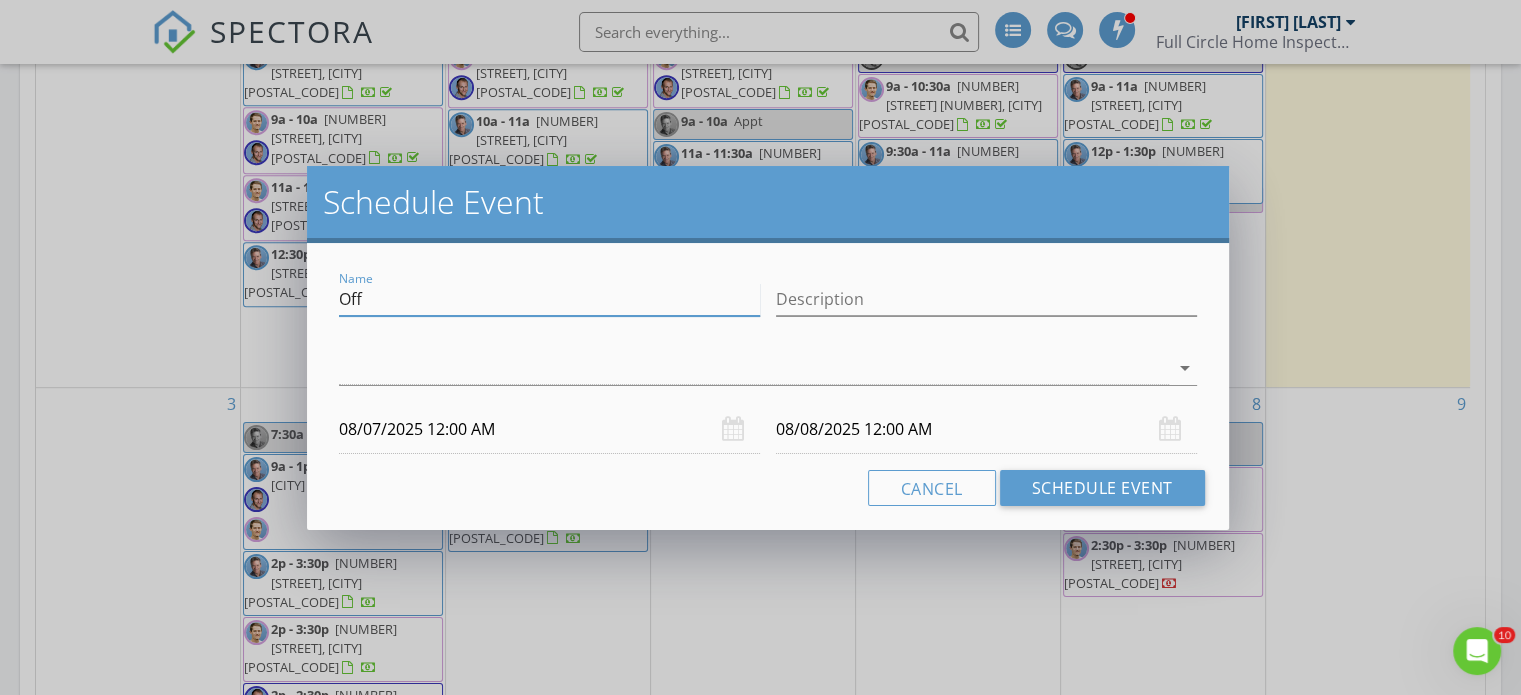 click on "Off" at bounding box center (549, 299) 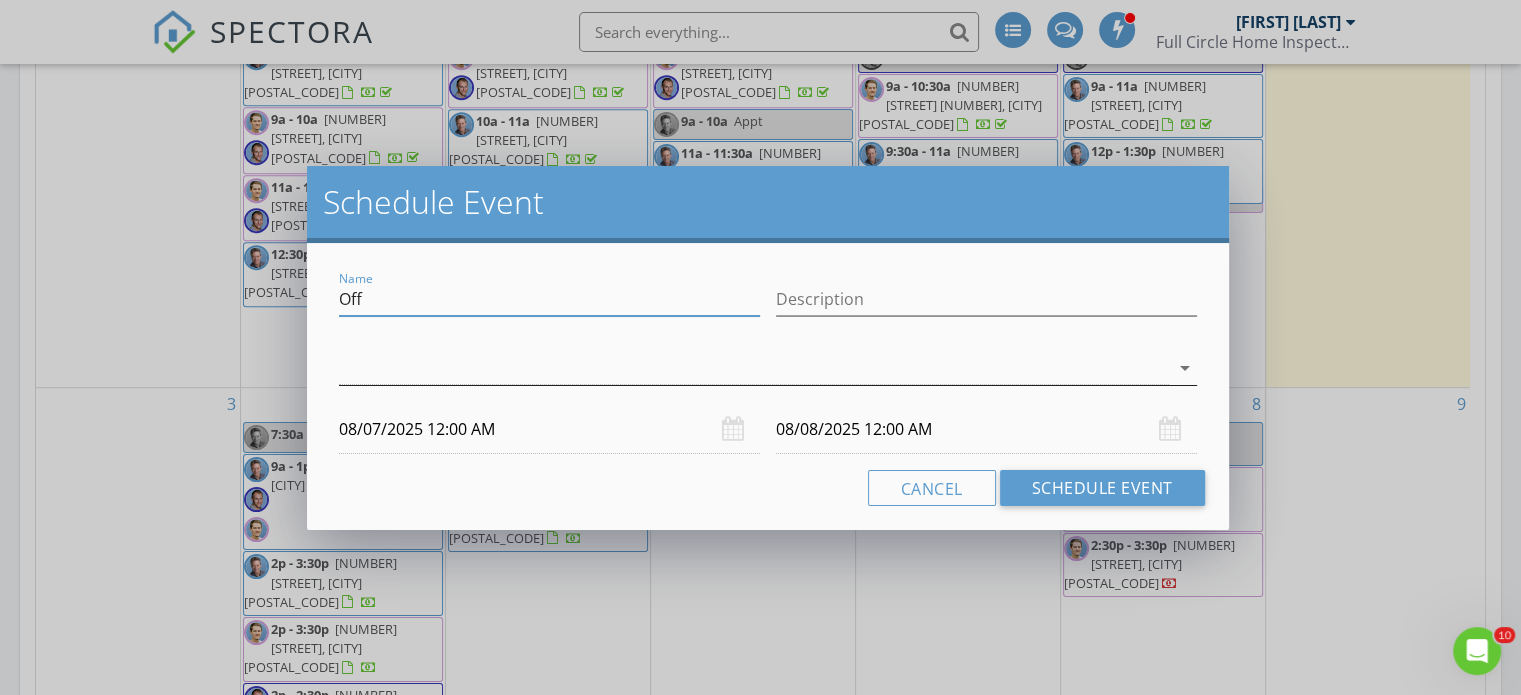 click at bounding box center [754, 368] 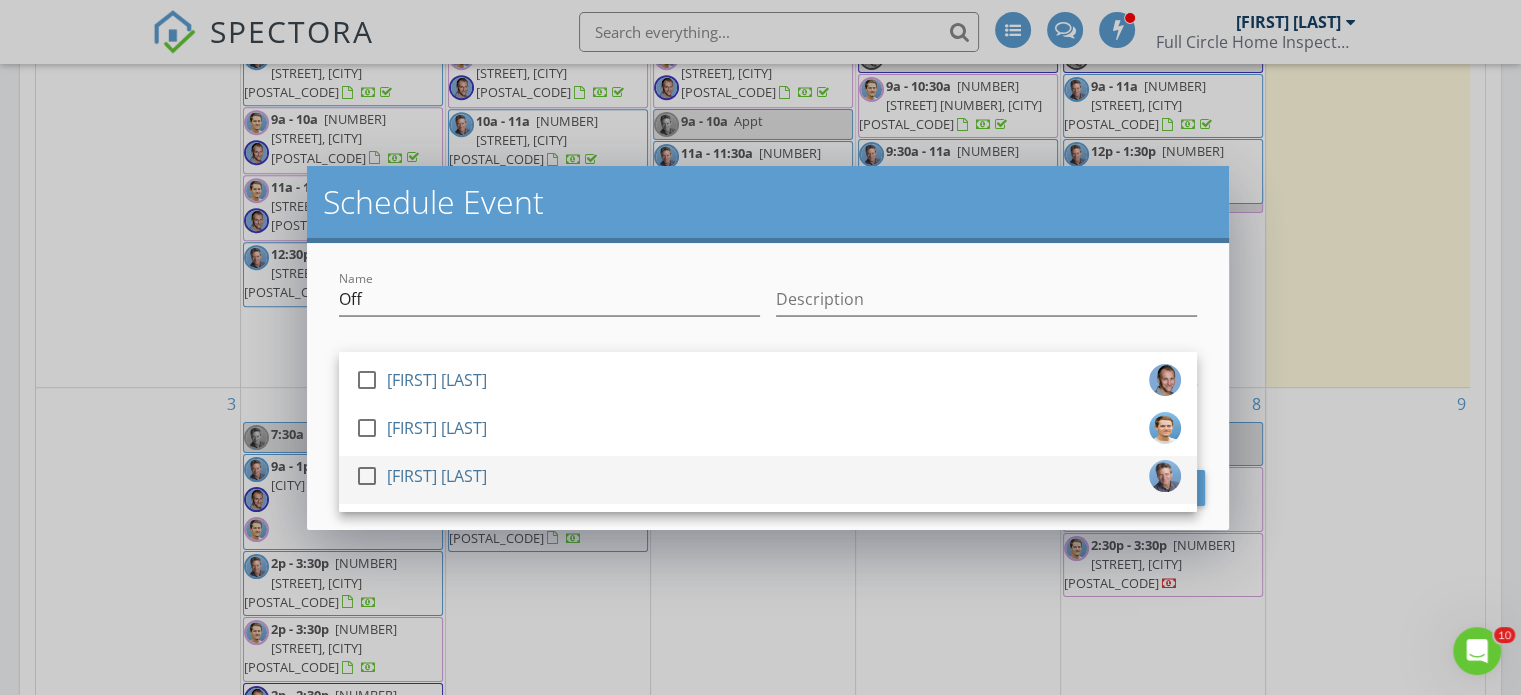 click at bounding box center [367, 476] 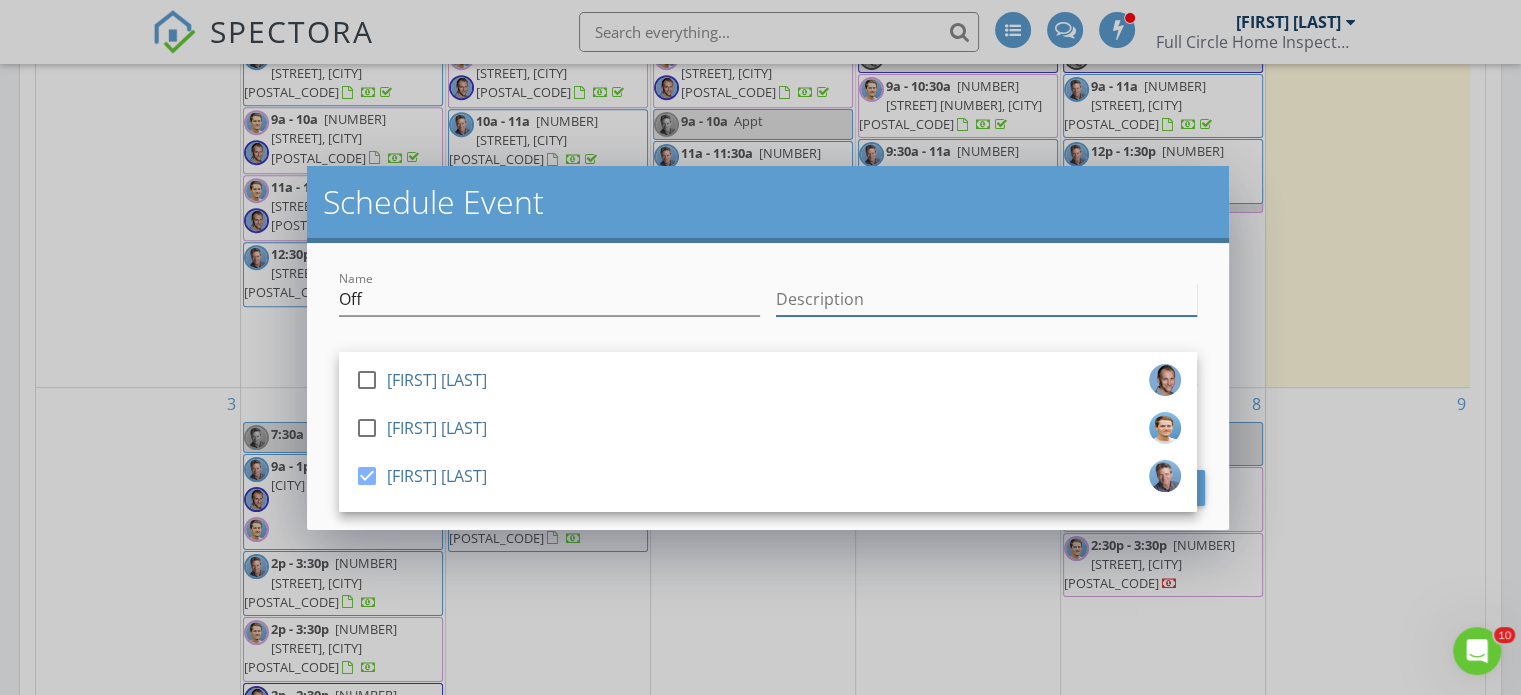 click on "Description" at bounding box center (986, 299) 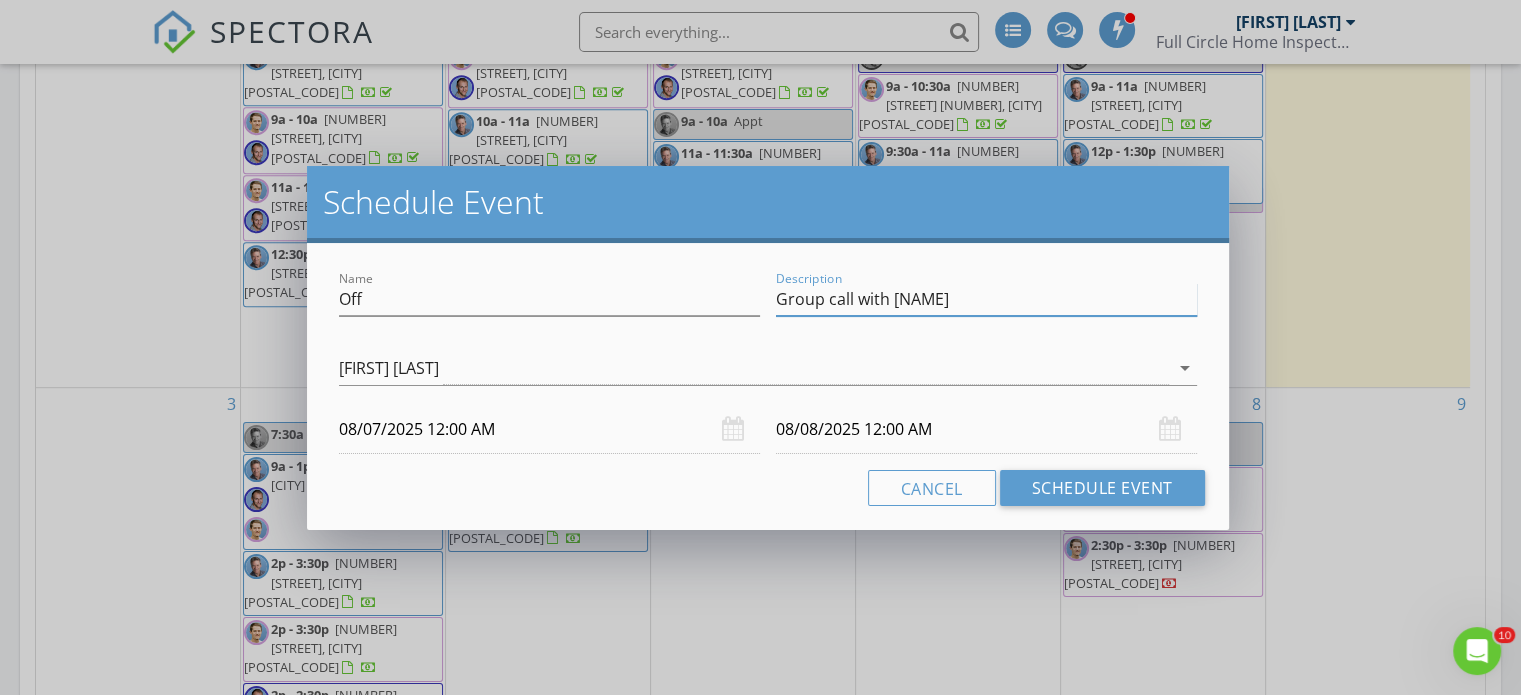type on "Group call with Nick" 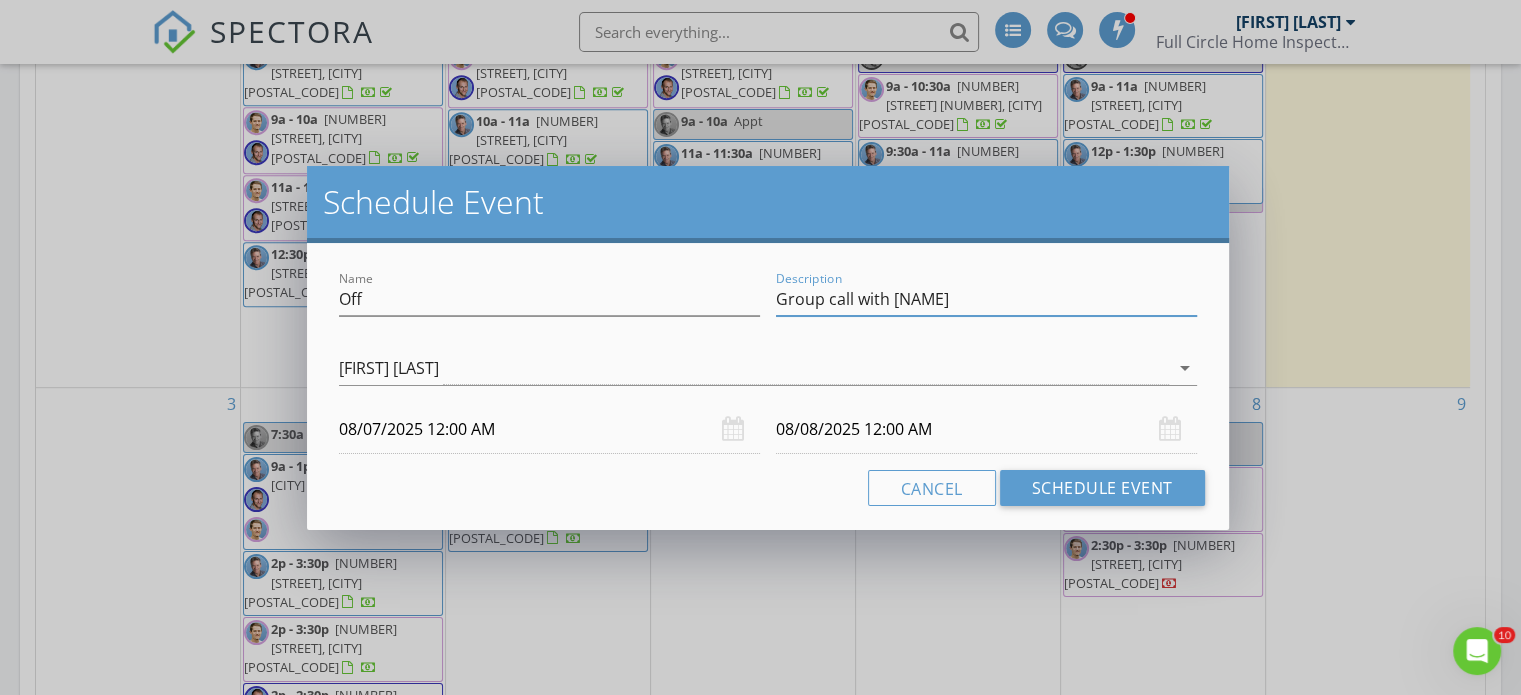 click on "Cancel   Schedule Event" at bounding box center (768, 488) 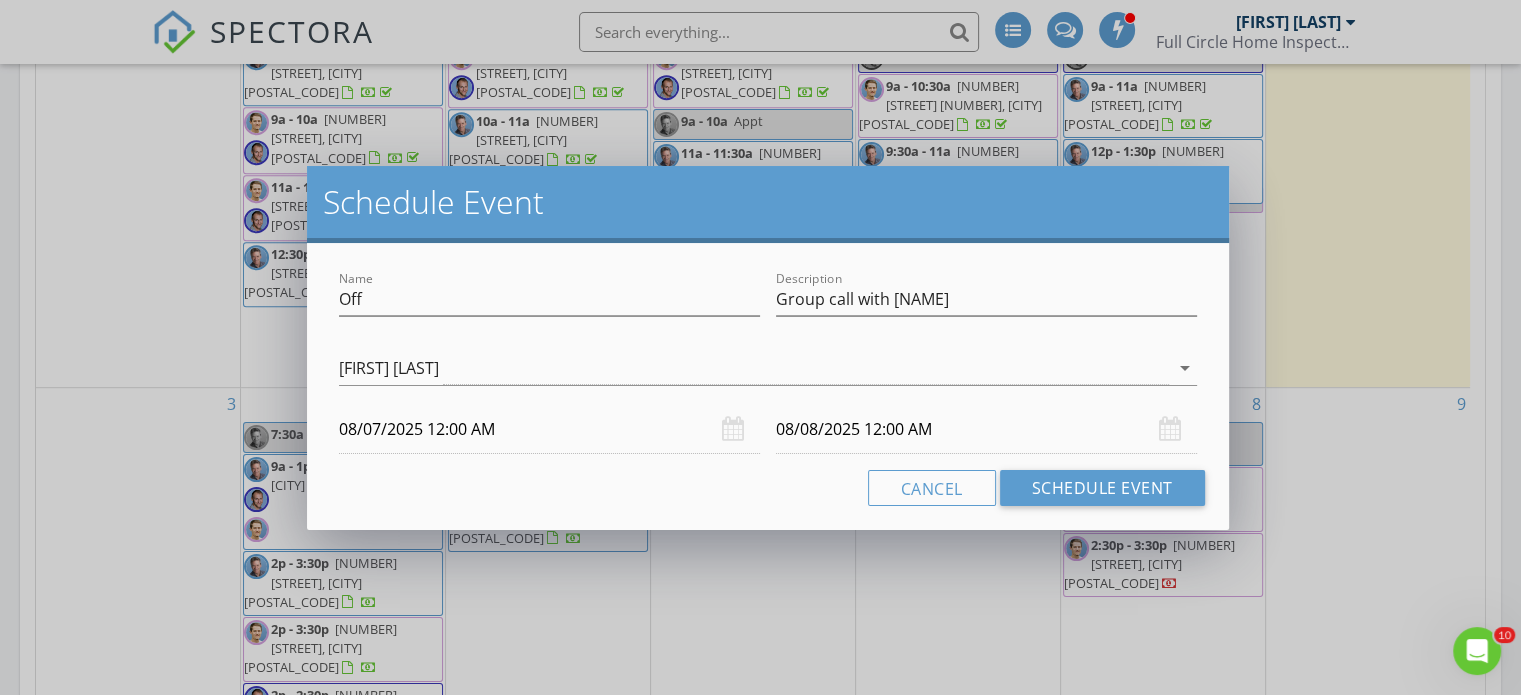 click on "08/07/2025 12:00 AM" at bounding box center [549, 429] 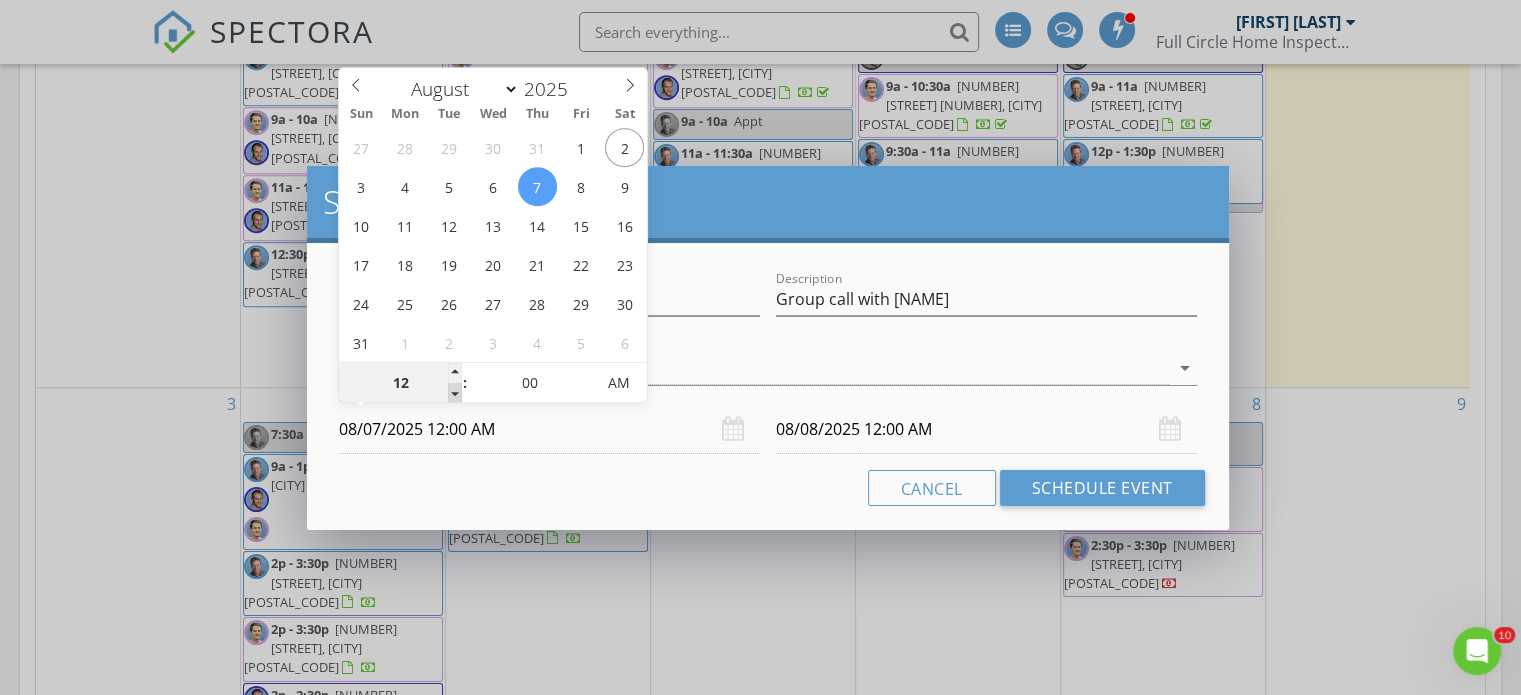 type on "11" 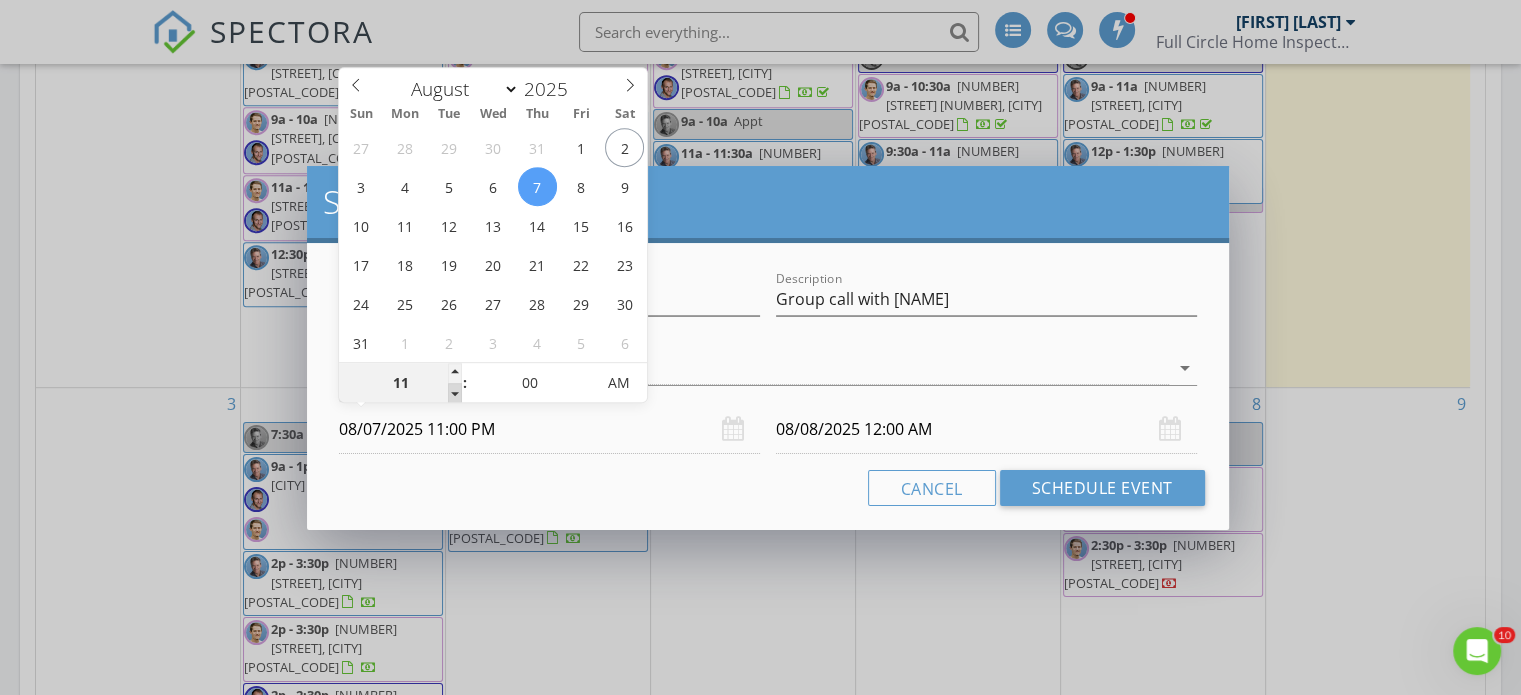 click at bounding box center (455, 393) 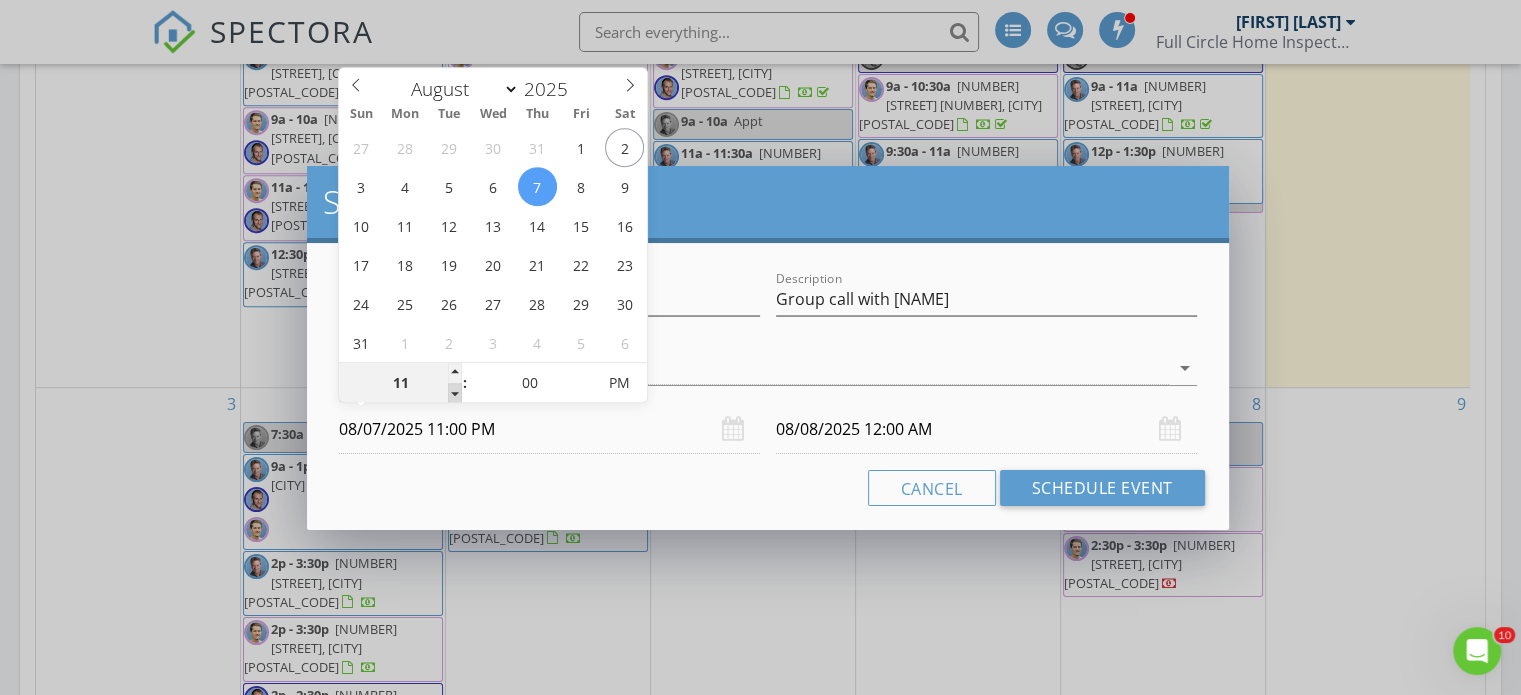 type on "10" 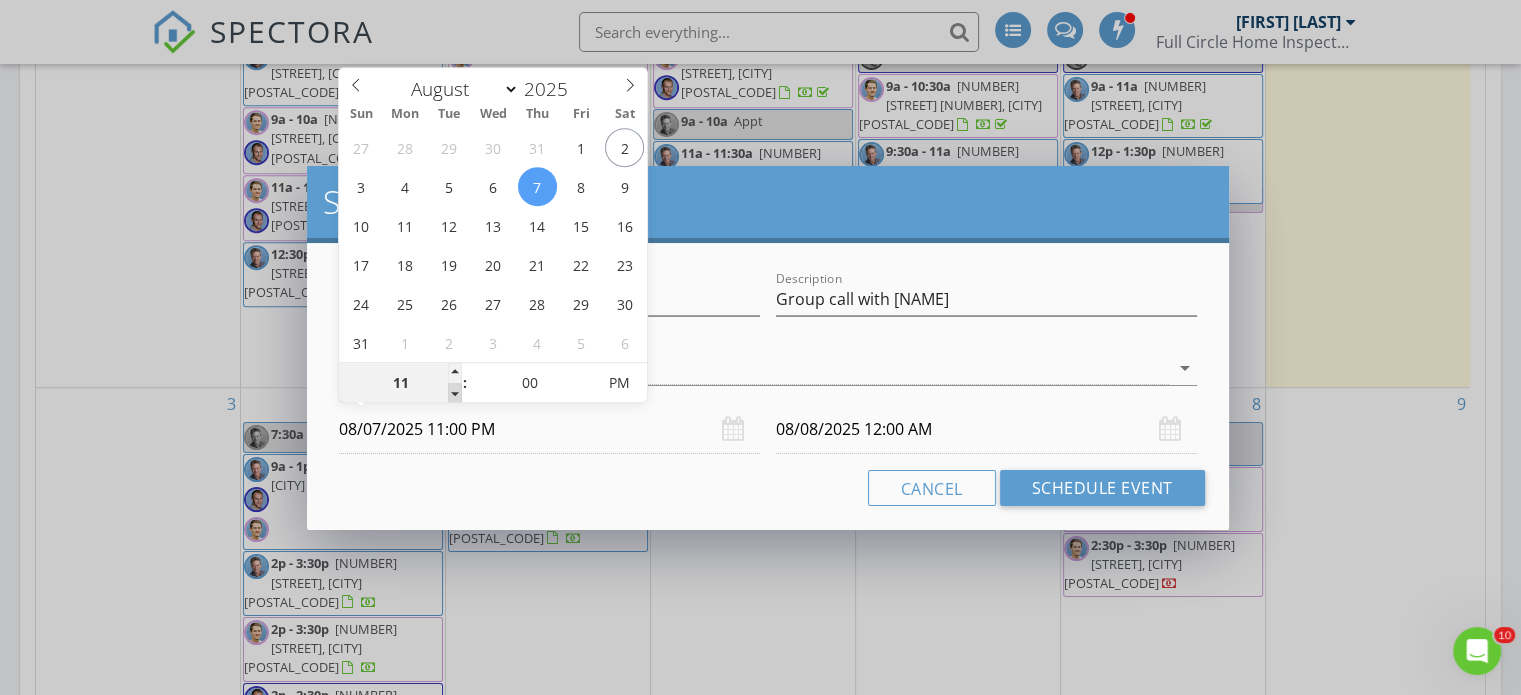 type on "08/07/2025 10:00 PM" 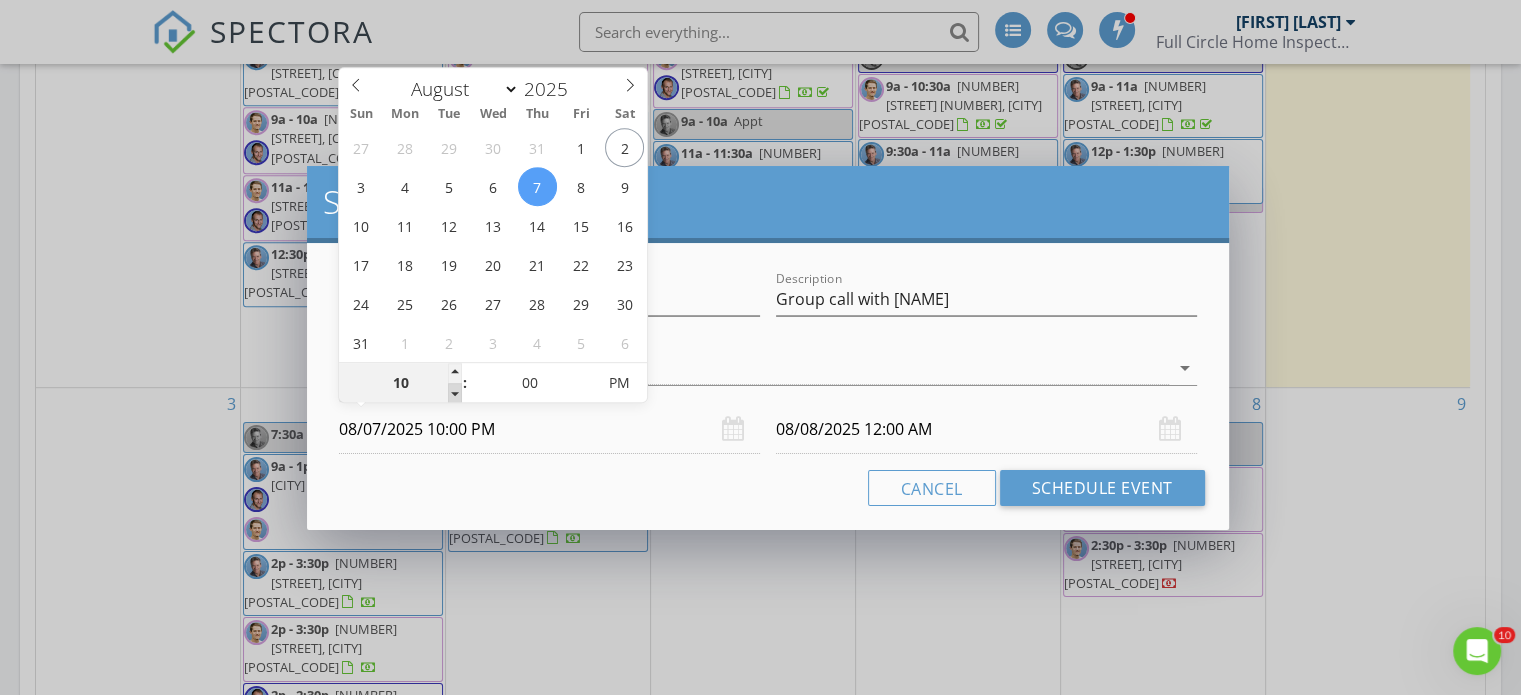 click at bounding box center (455, 393) 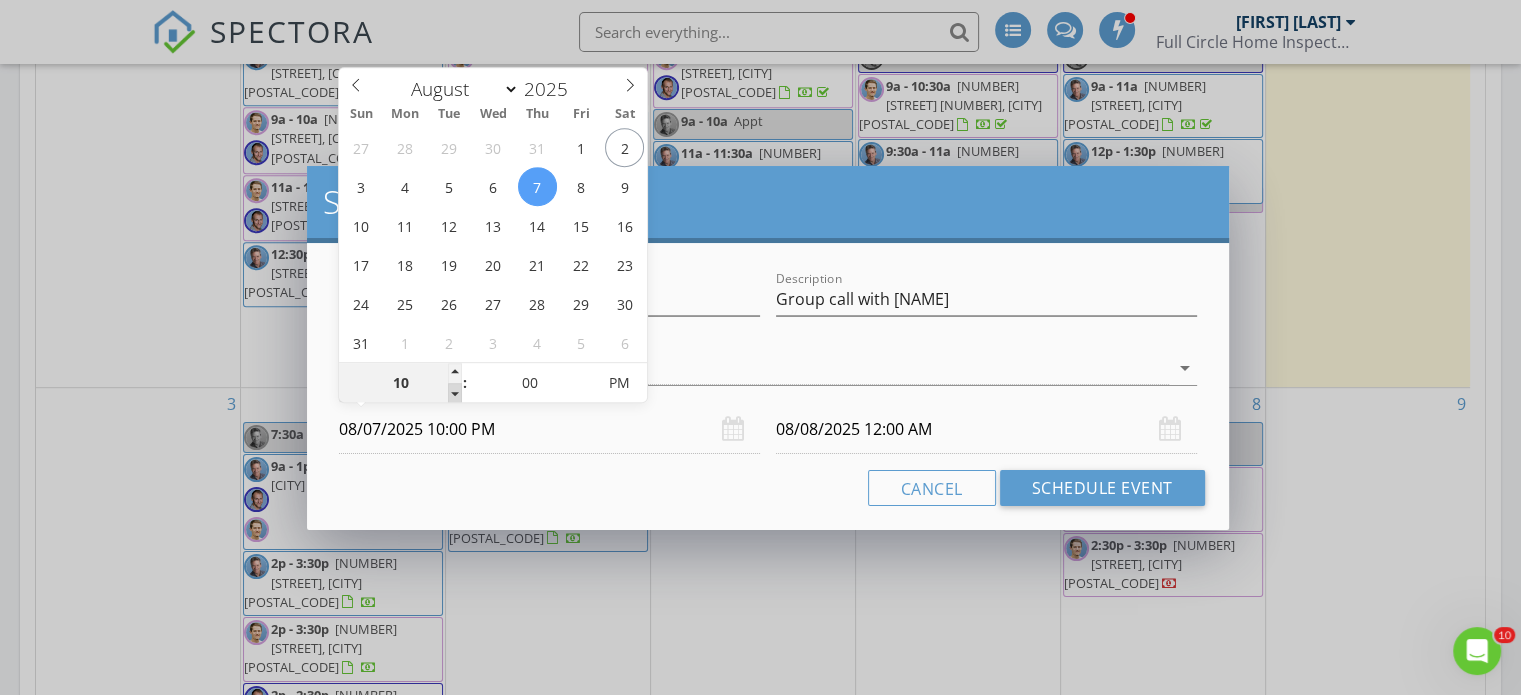 type on "09" 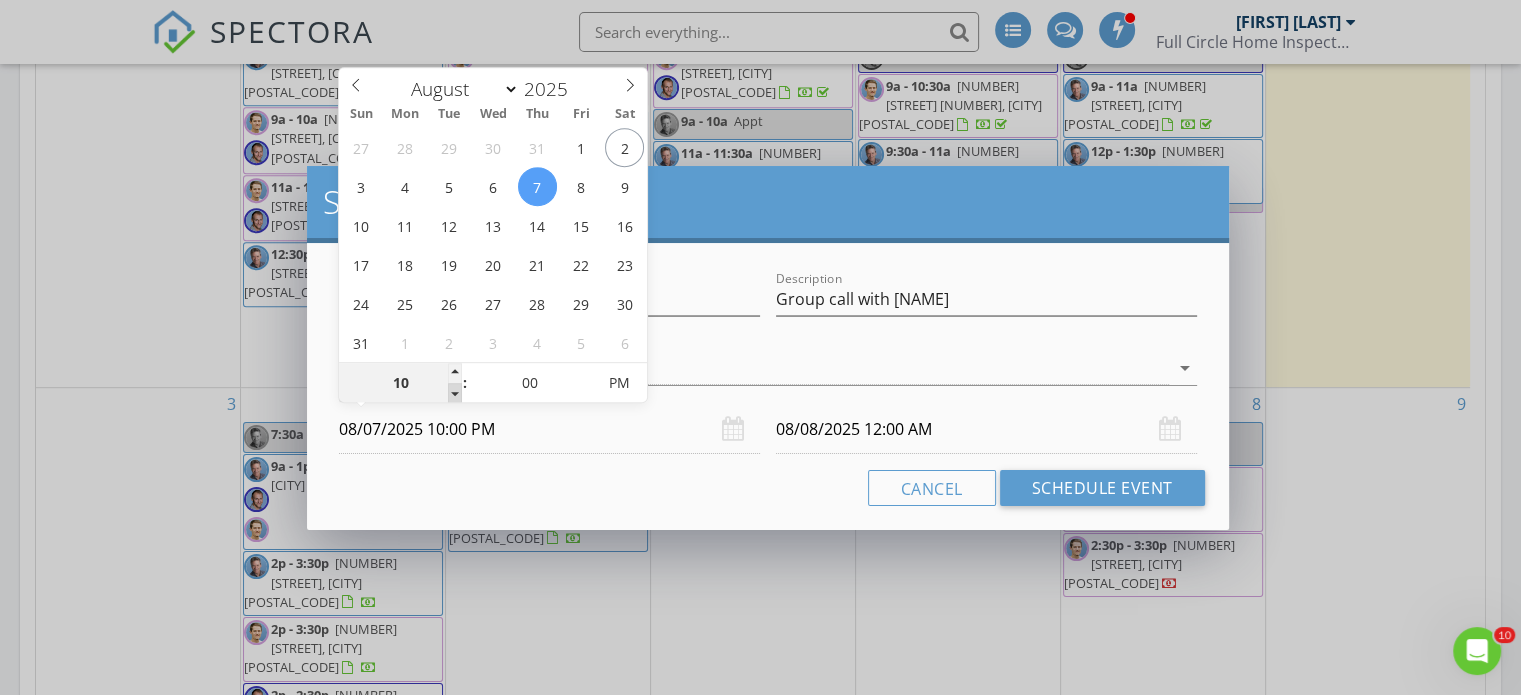 type on "08/07/2025 9:00 PM" 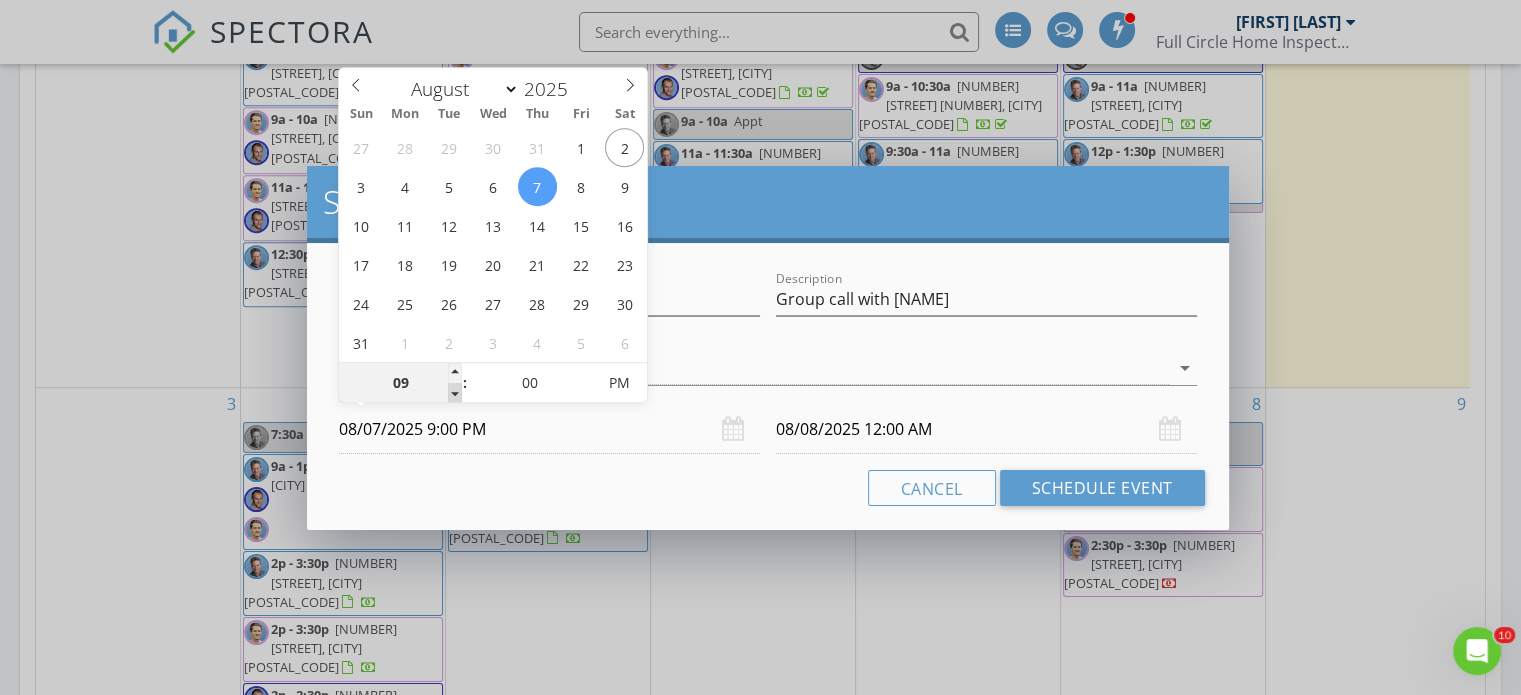 click at bounding box center [455, 393] 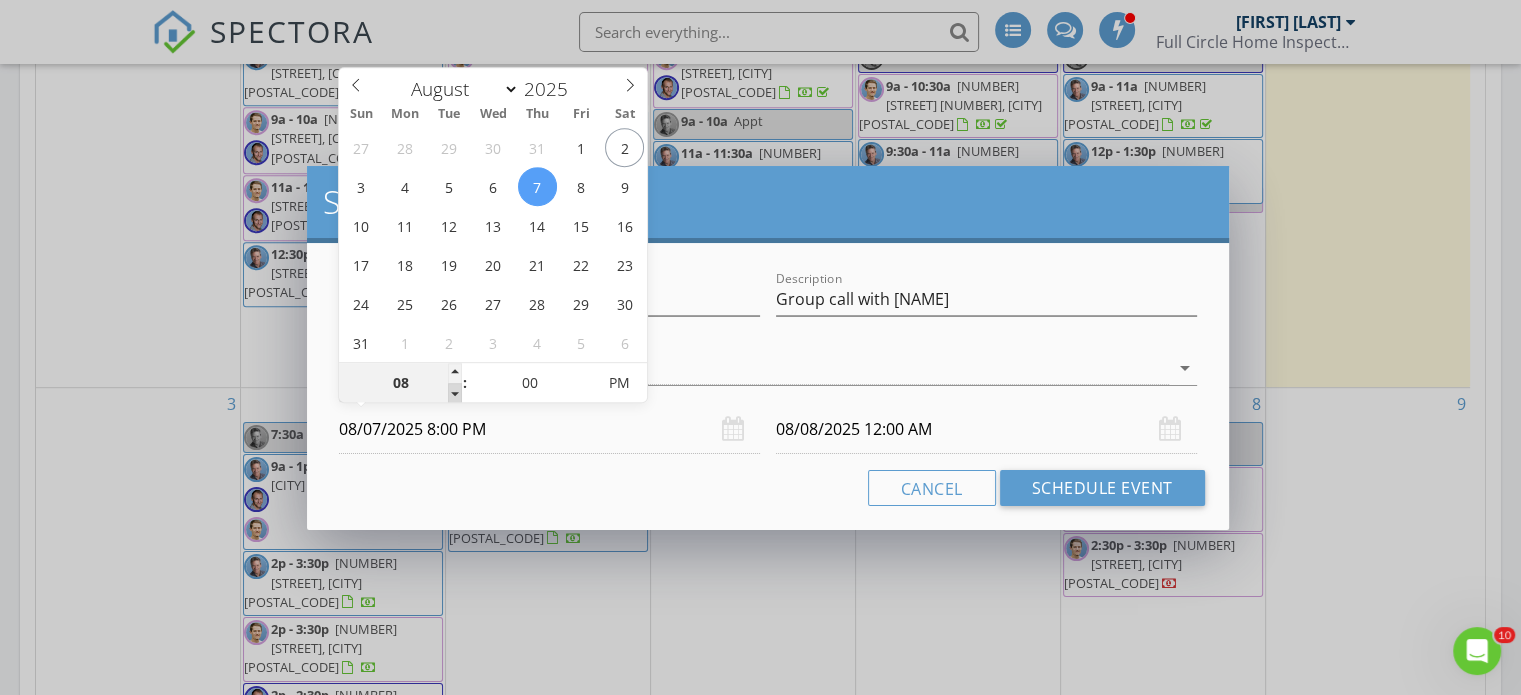 click at bounding box center [455, 393] 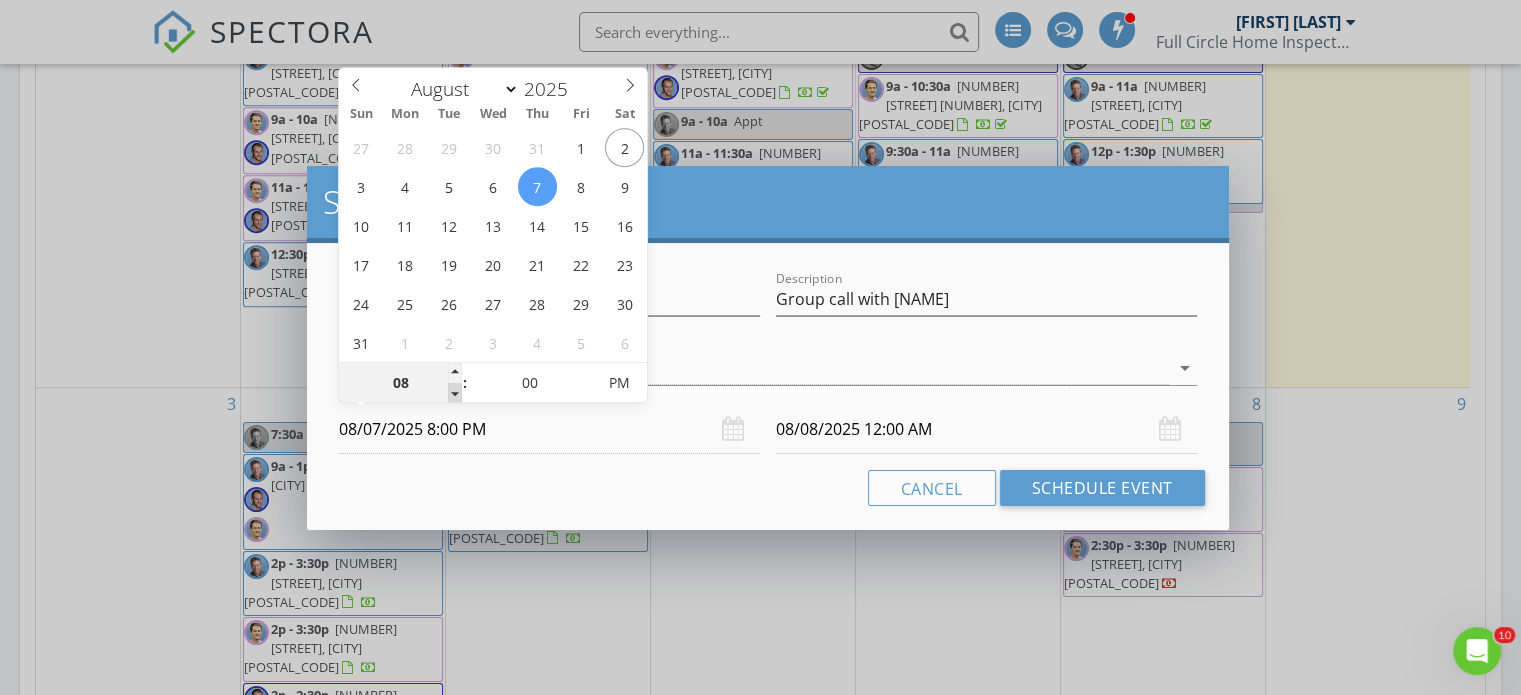 type on "08/08/2025 8:00 PM" 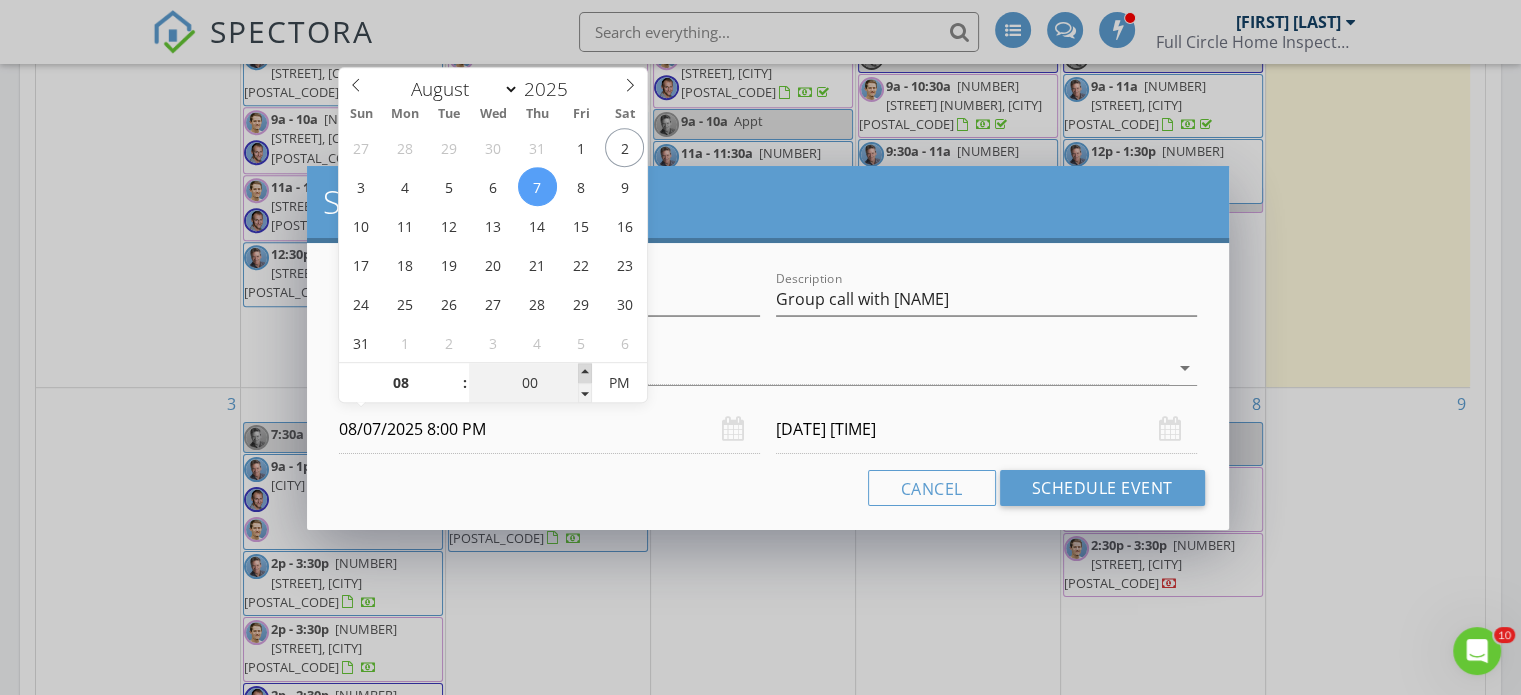 type on "05" 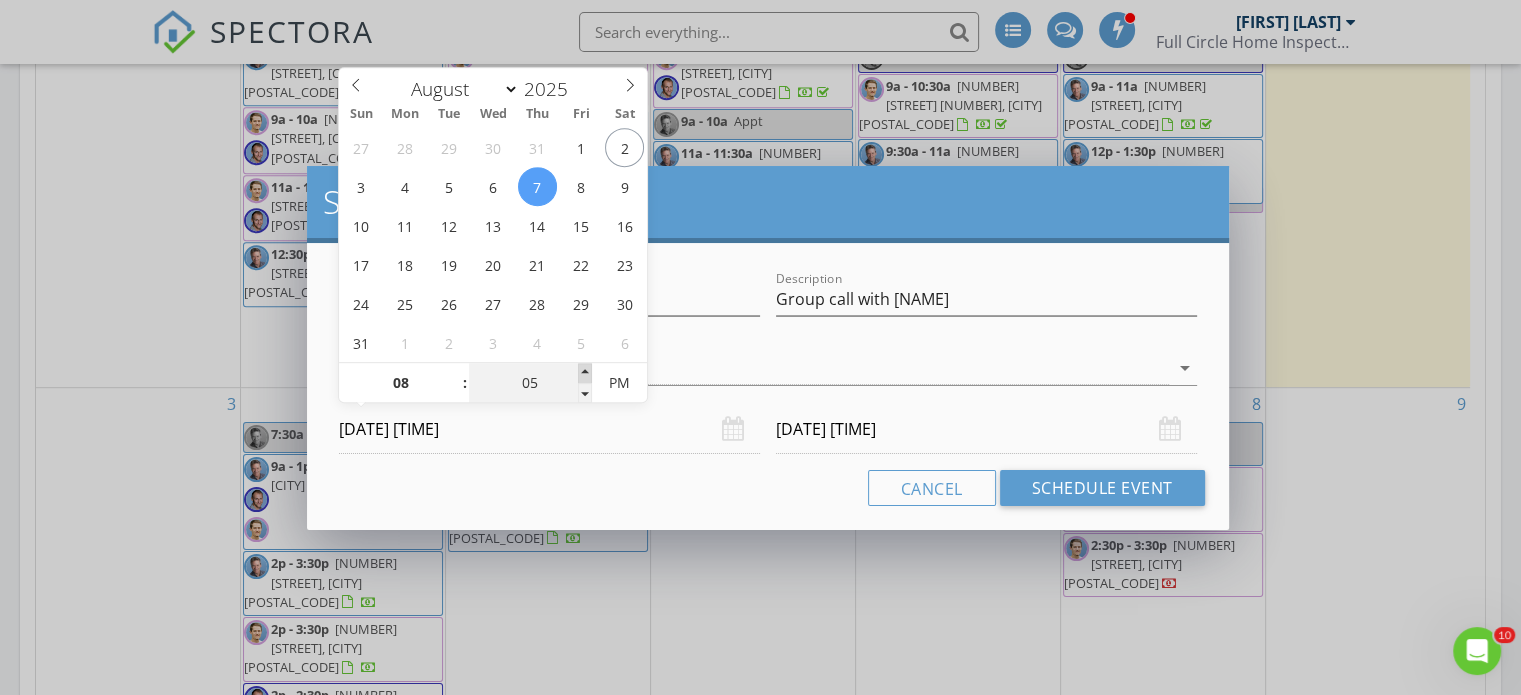 click at bounding box center [585, 373] 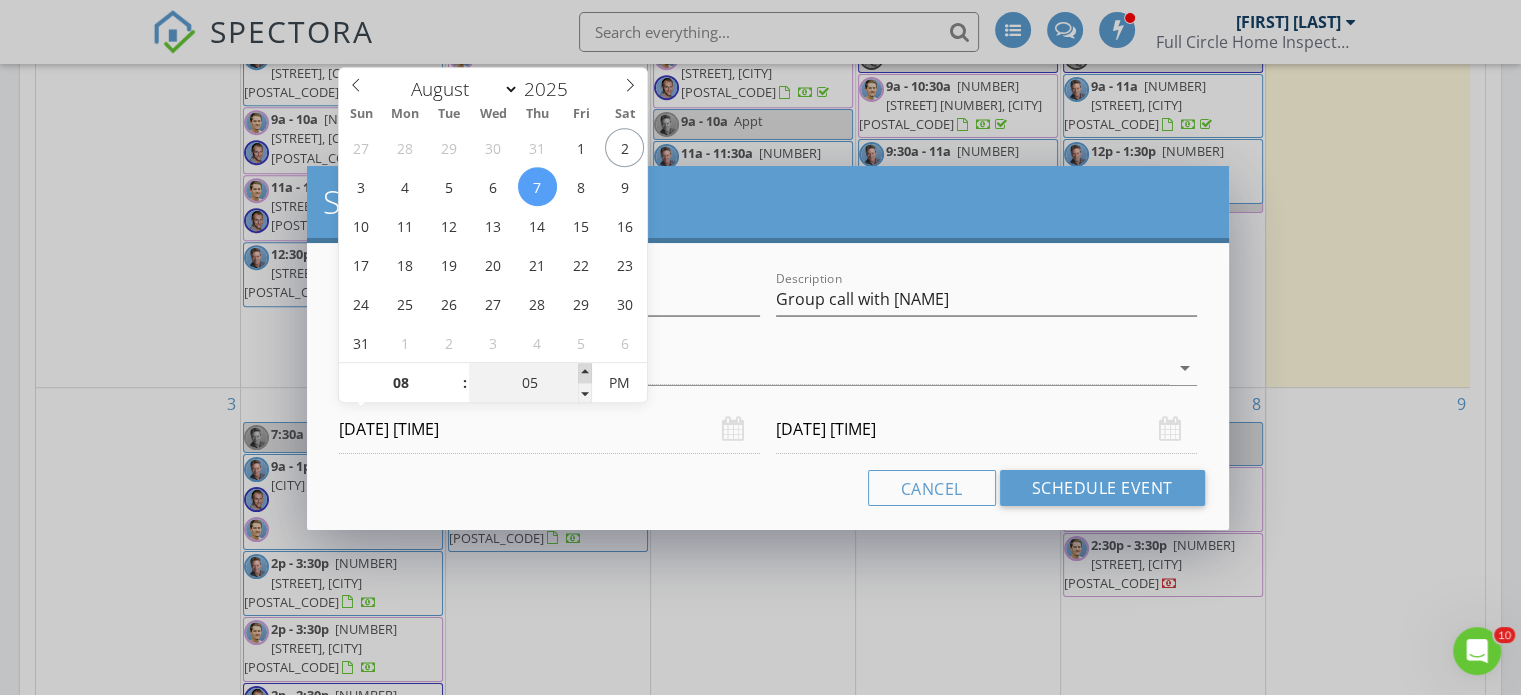 click at bounding box center [585, 373] 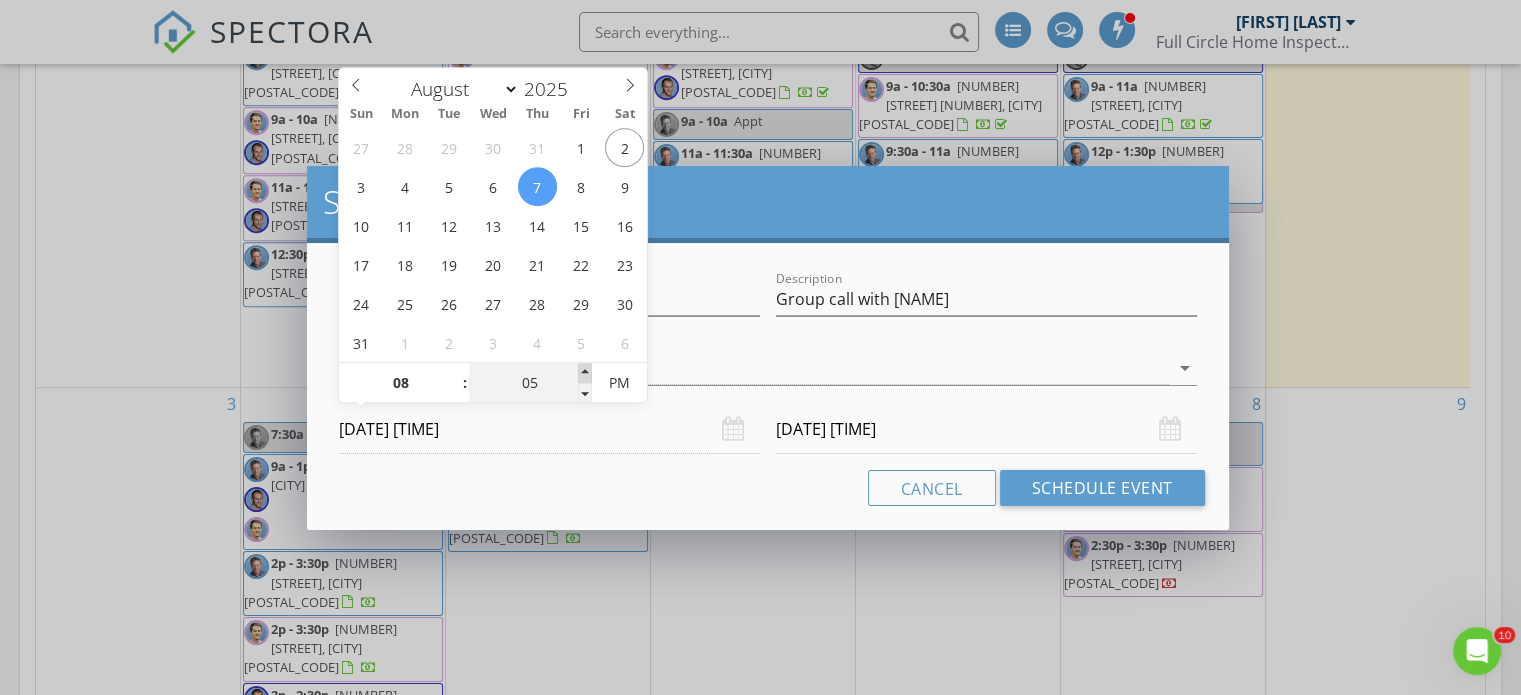 type on "10" 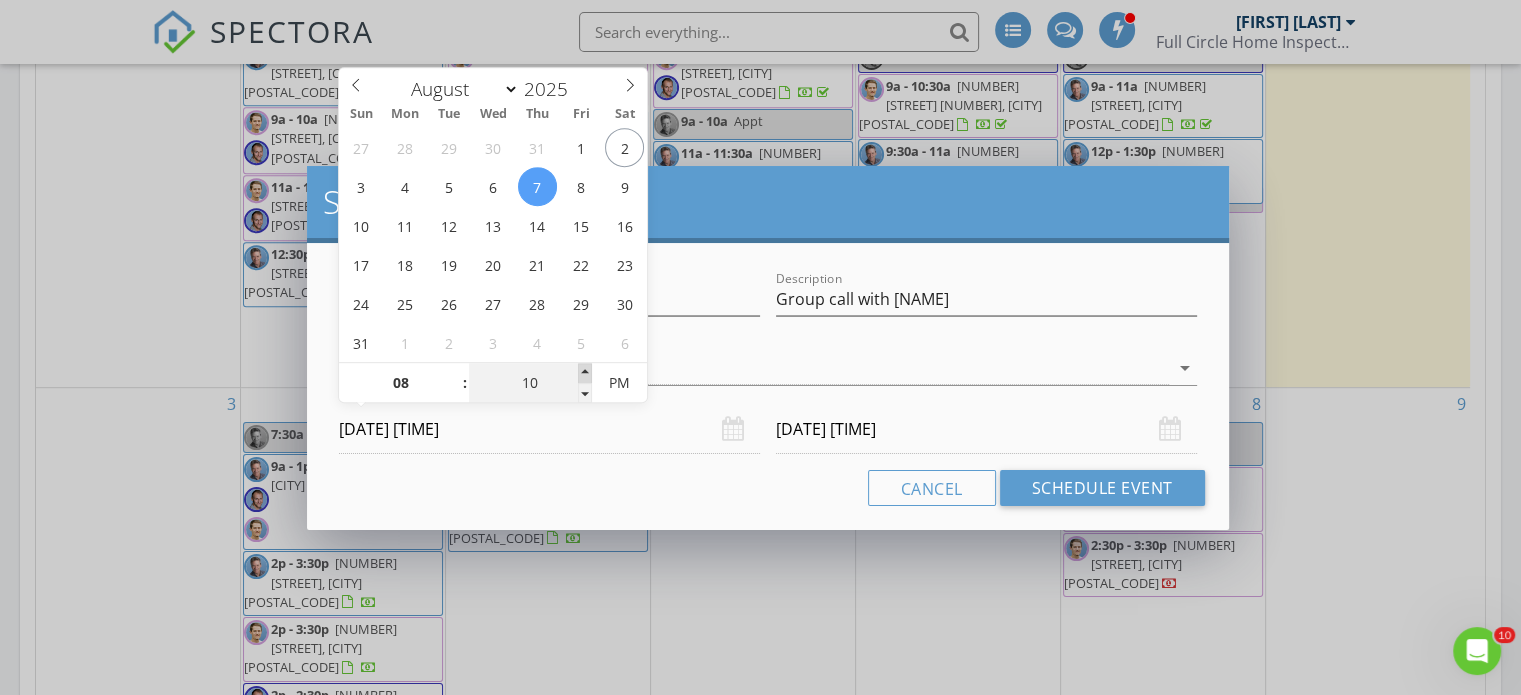click at bounding box center (585, 373) 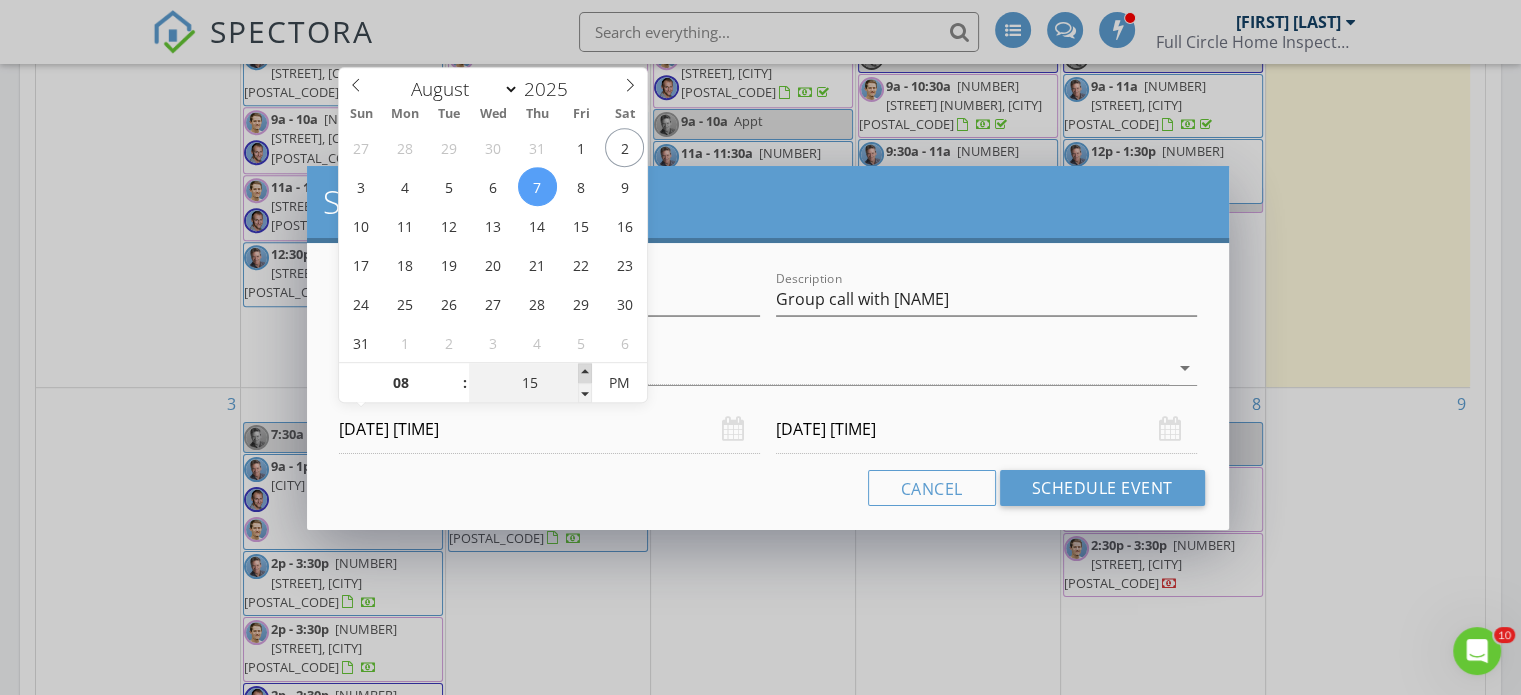 type on "20" 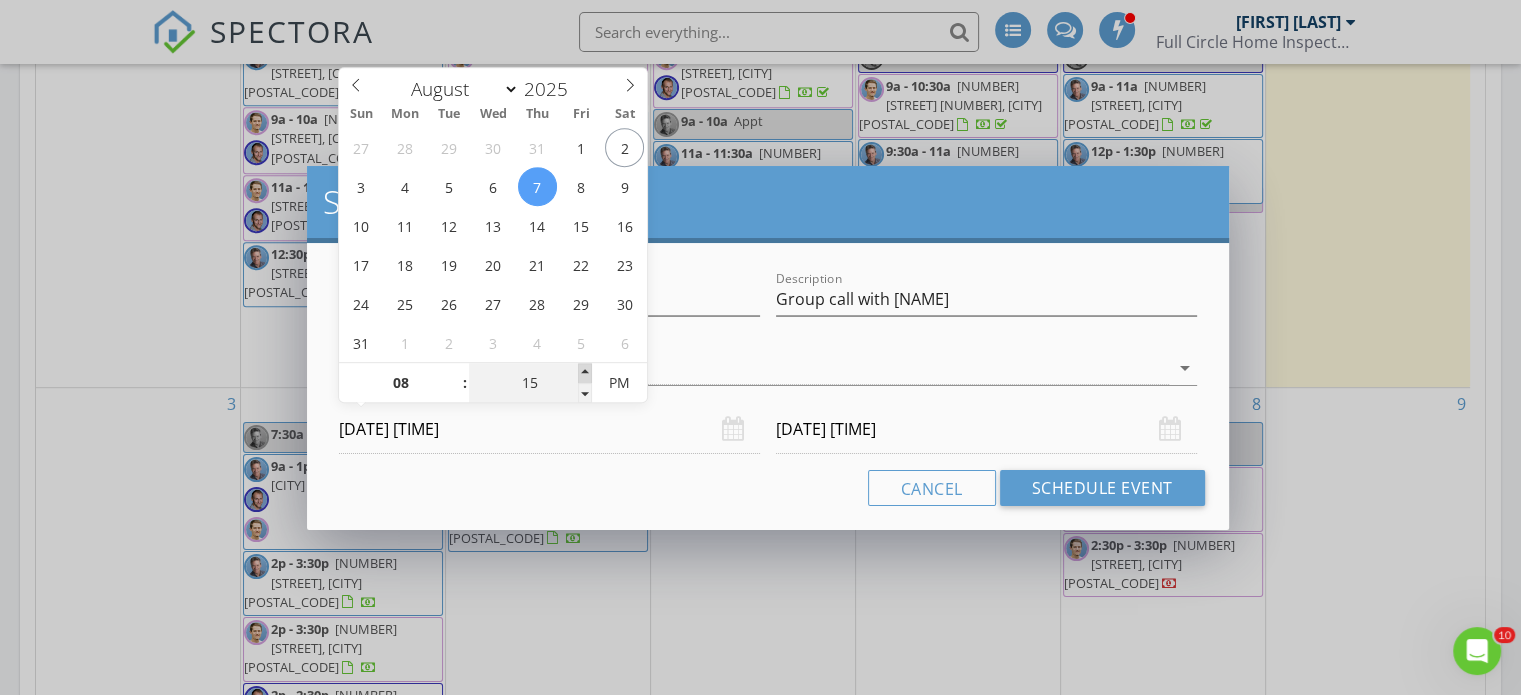 type on "08/07/2025 8:20 PM" 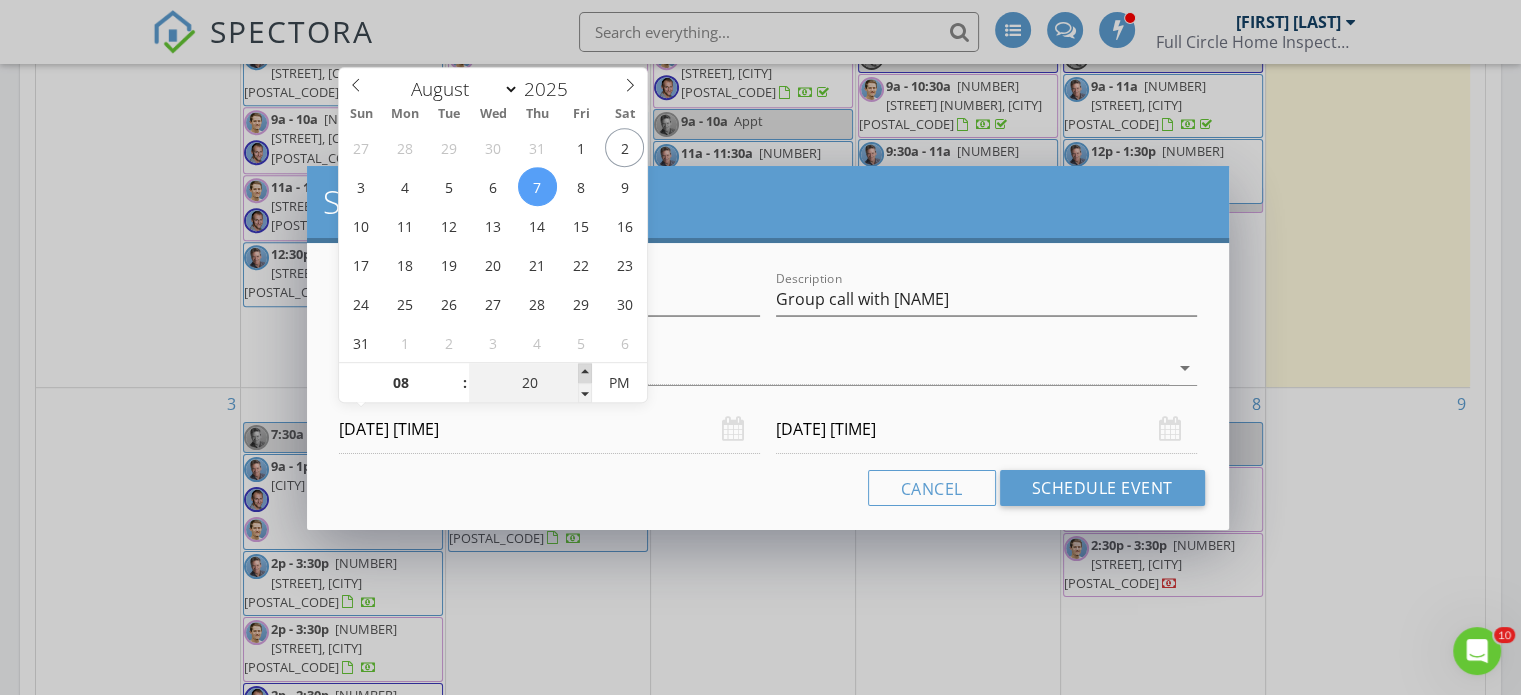 click at bounding box center (585, 373) 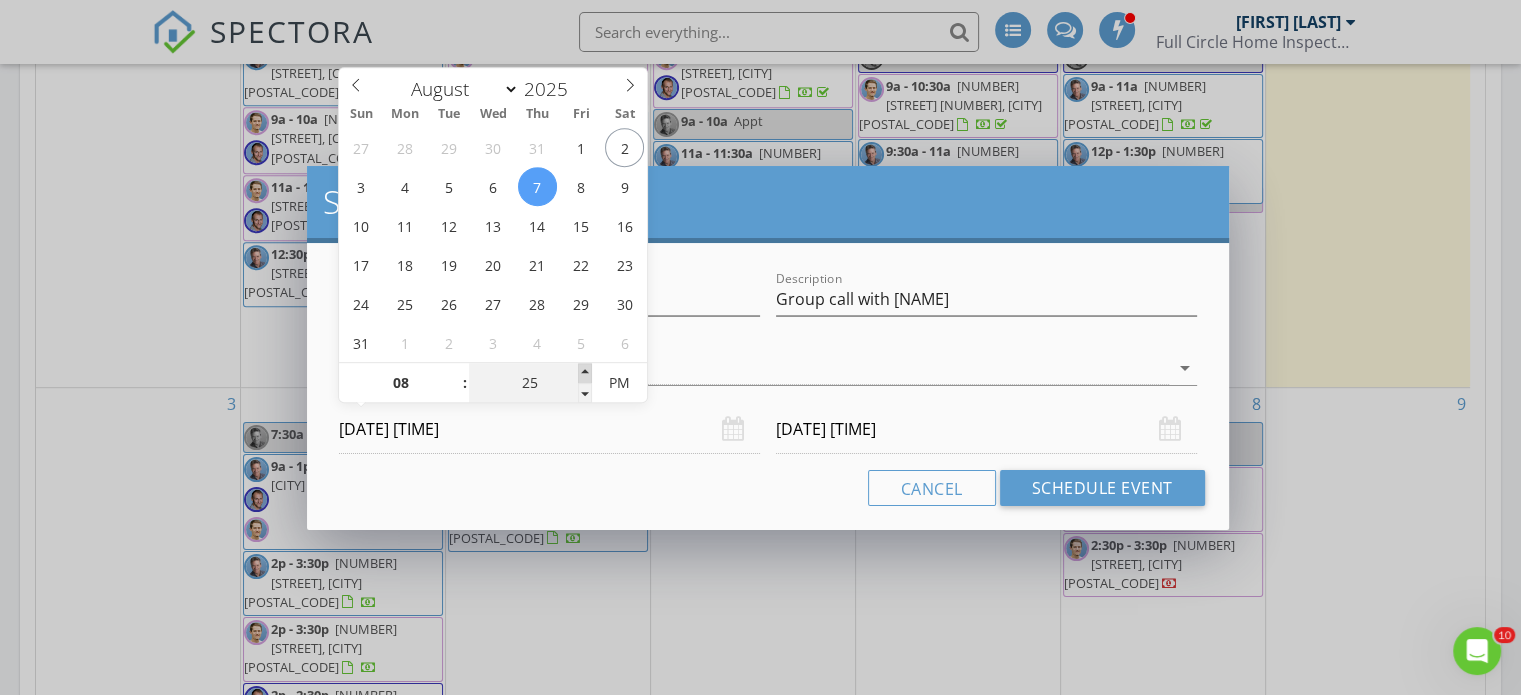 click at bounding box center [585, 373] 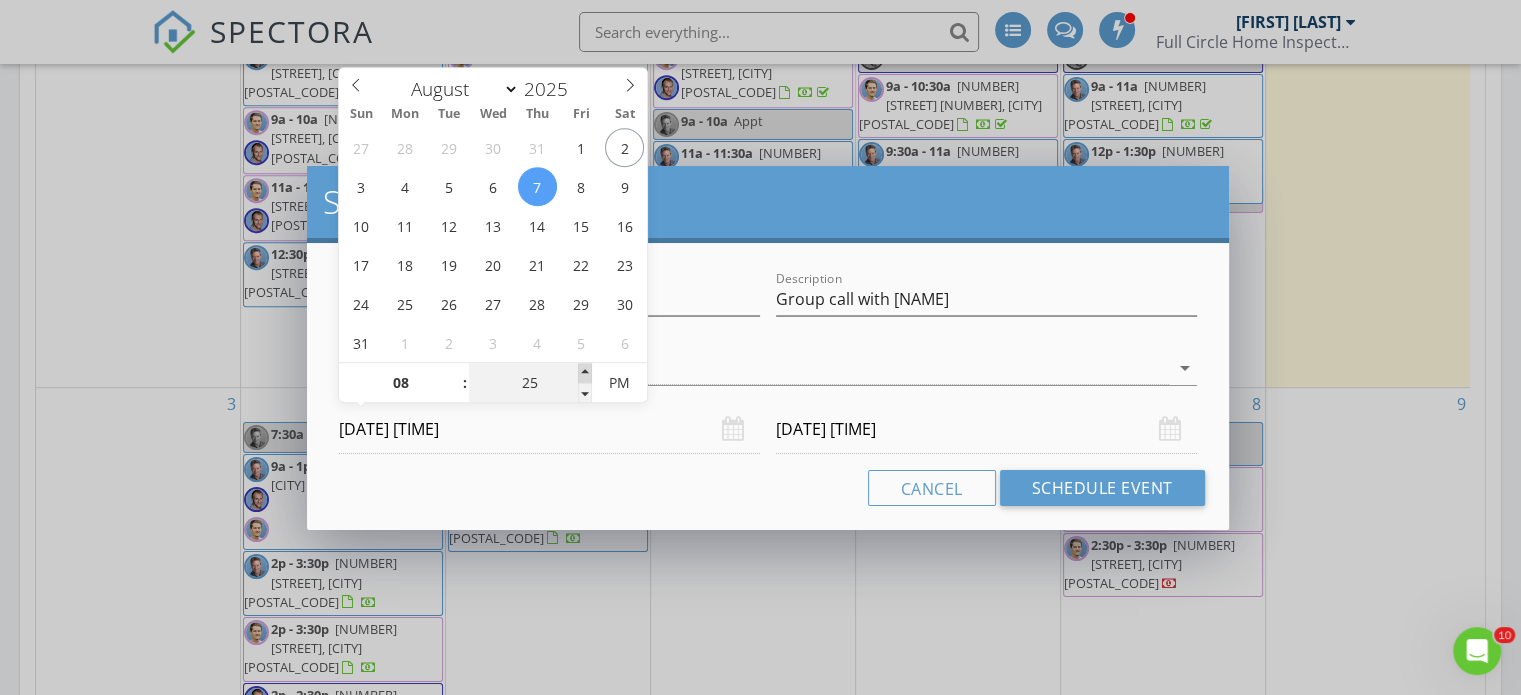 type on "30" 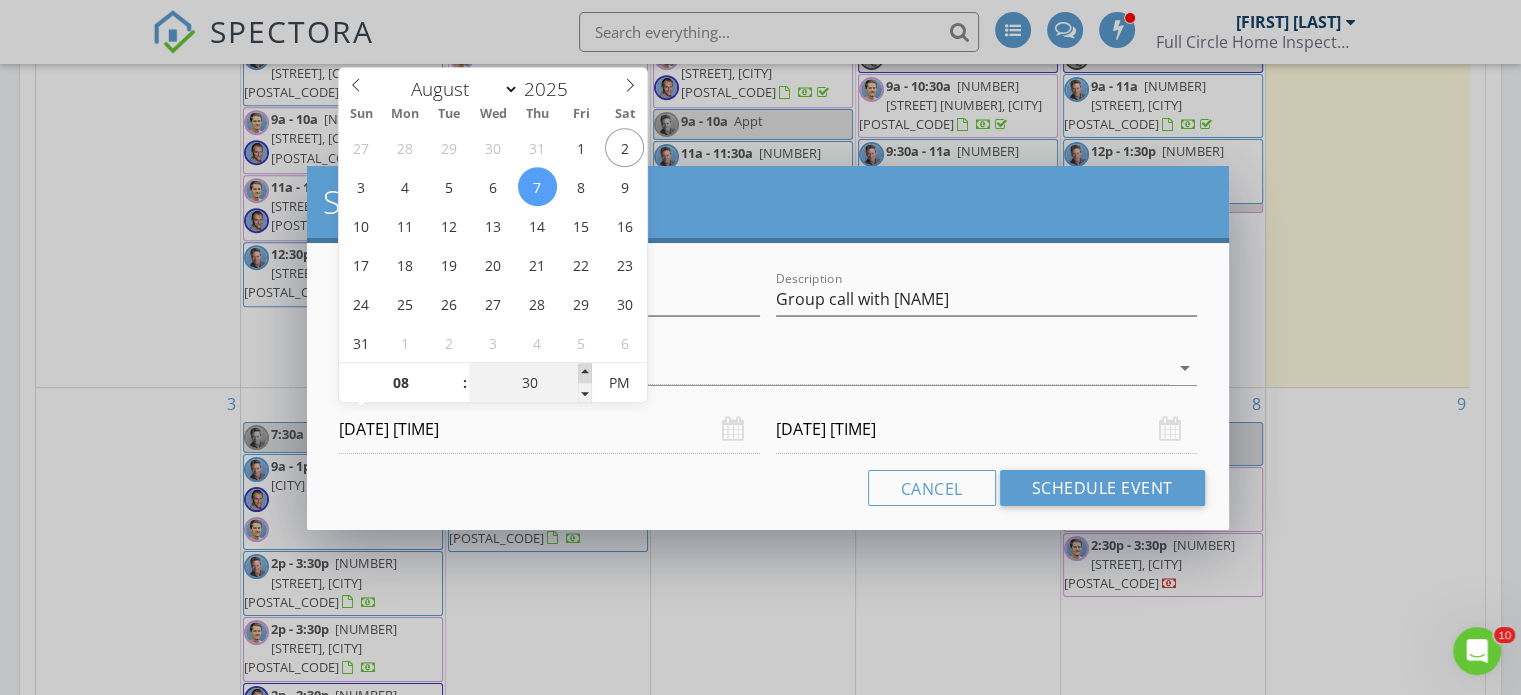 type on "08/07/2025 8:30 PM" 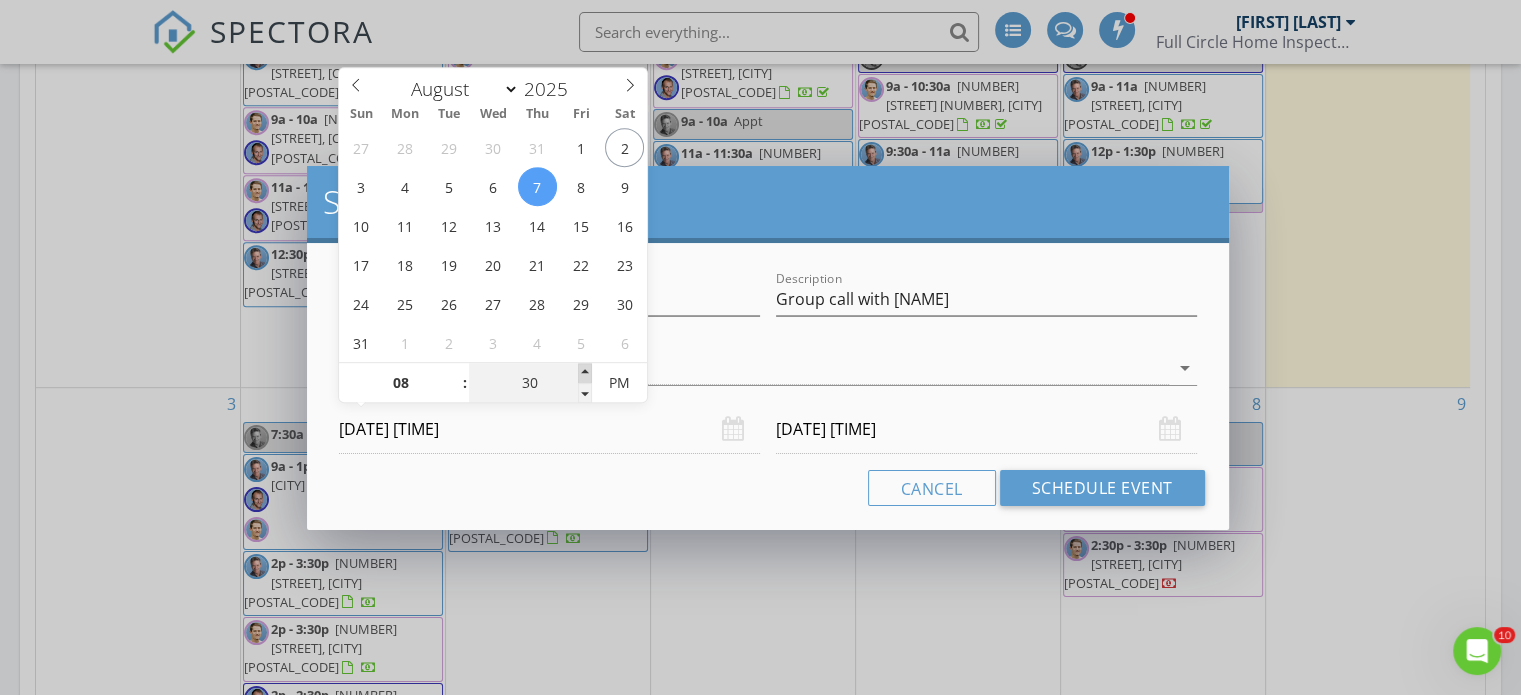 click at bounding box center (585, 373) 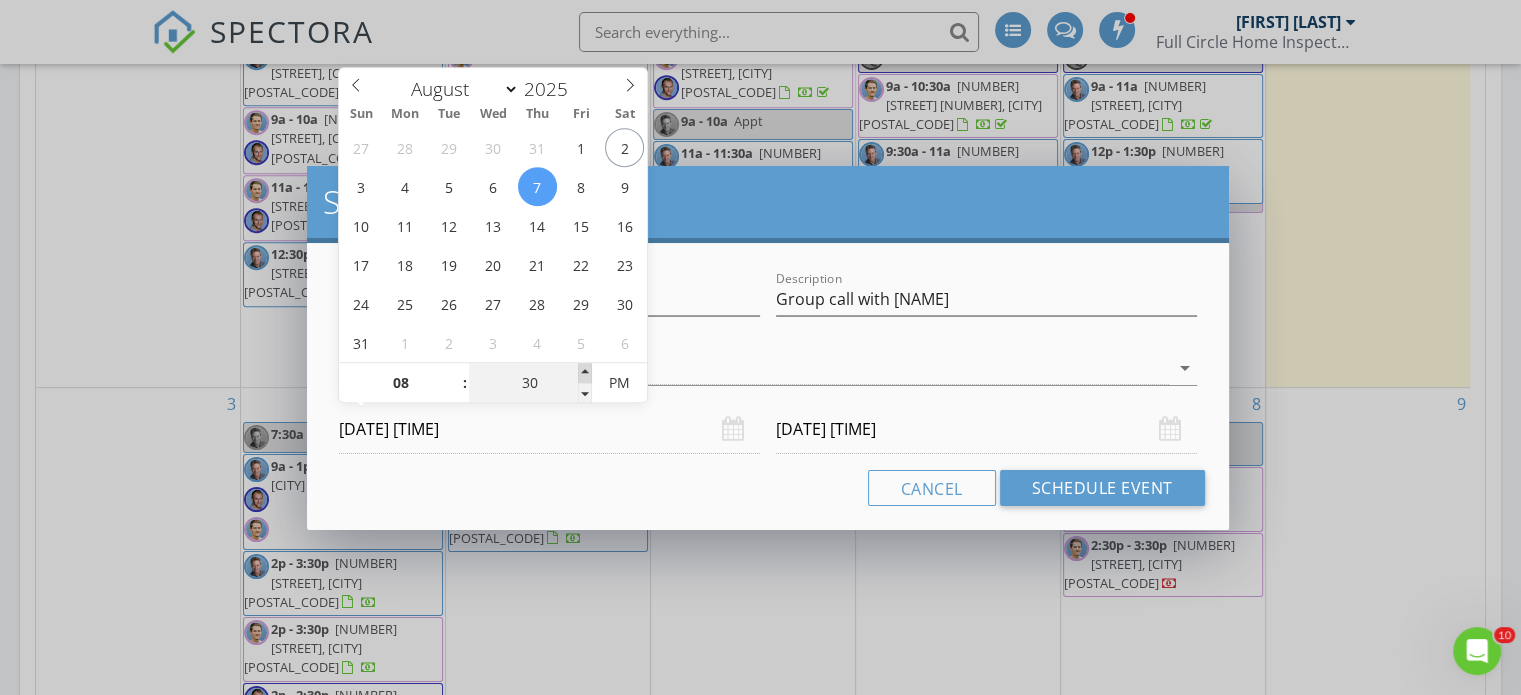 type on "30" 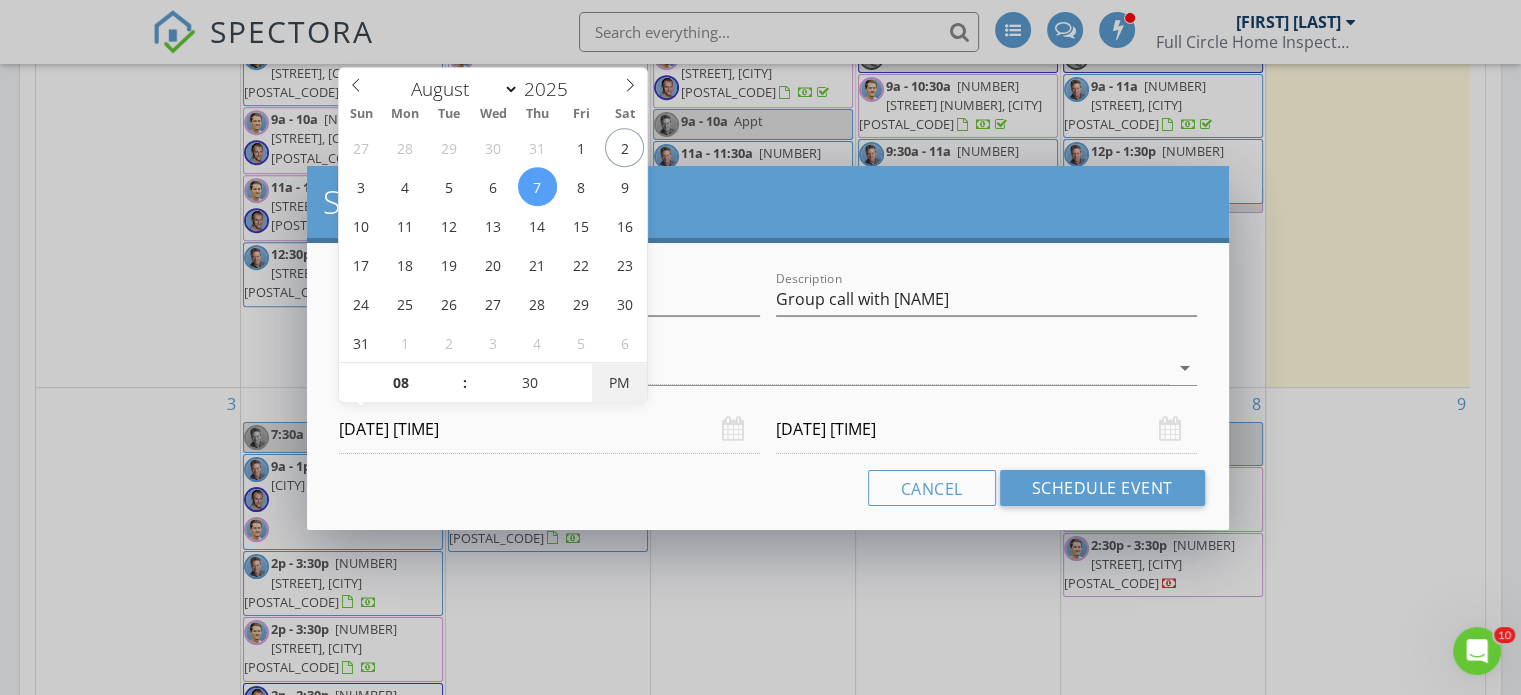 type on "08/07/2025 8:30 AM" 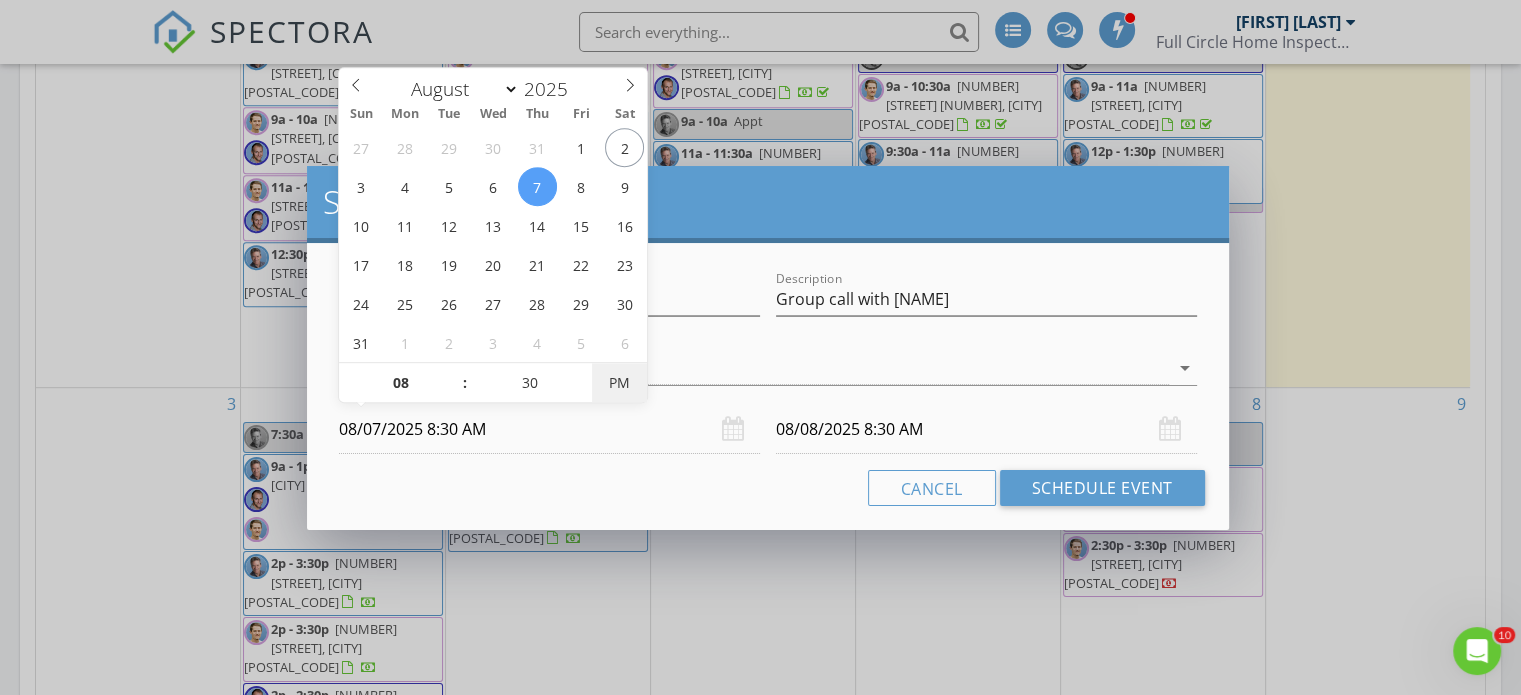 click on "PM" at bounding box center [619, 383] 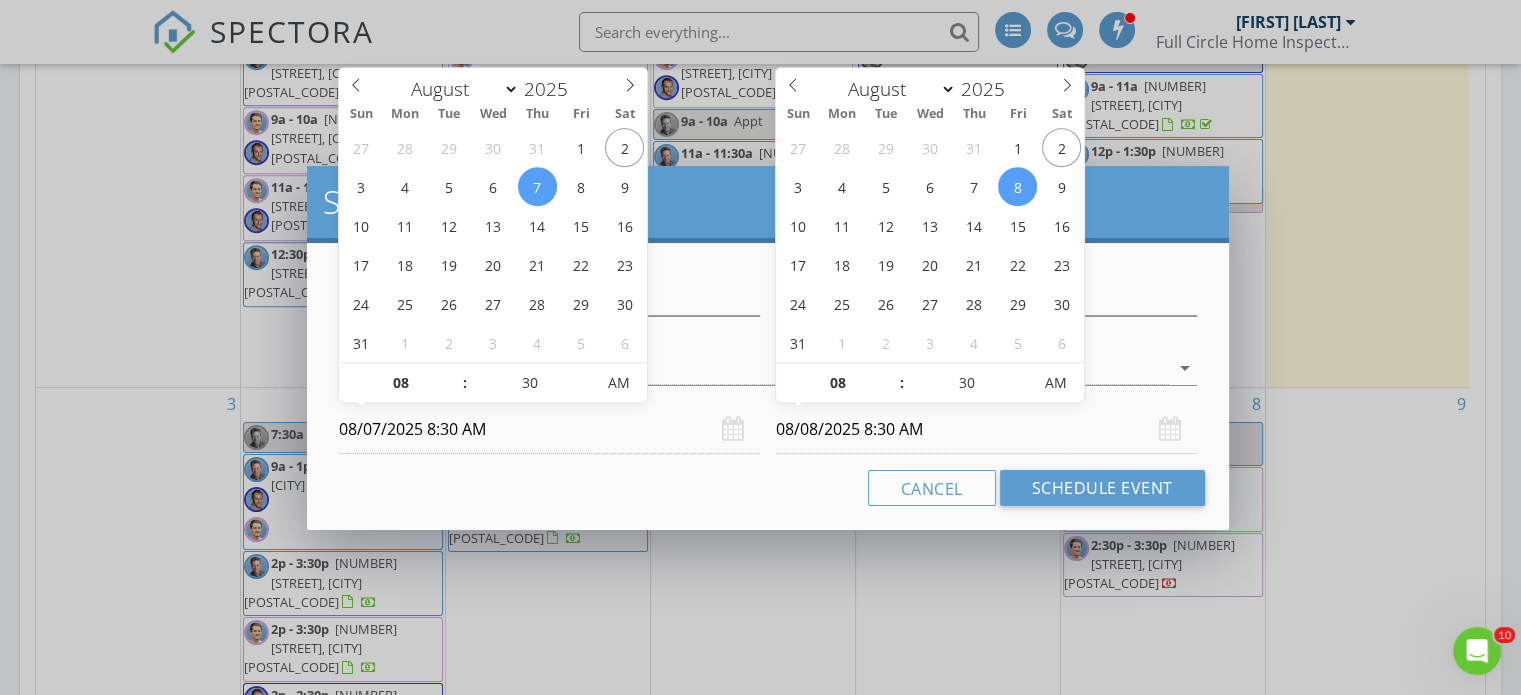 click on "08/08/2025 8:30 AM" at bounding box center (986, 429) 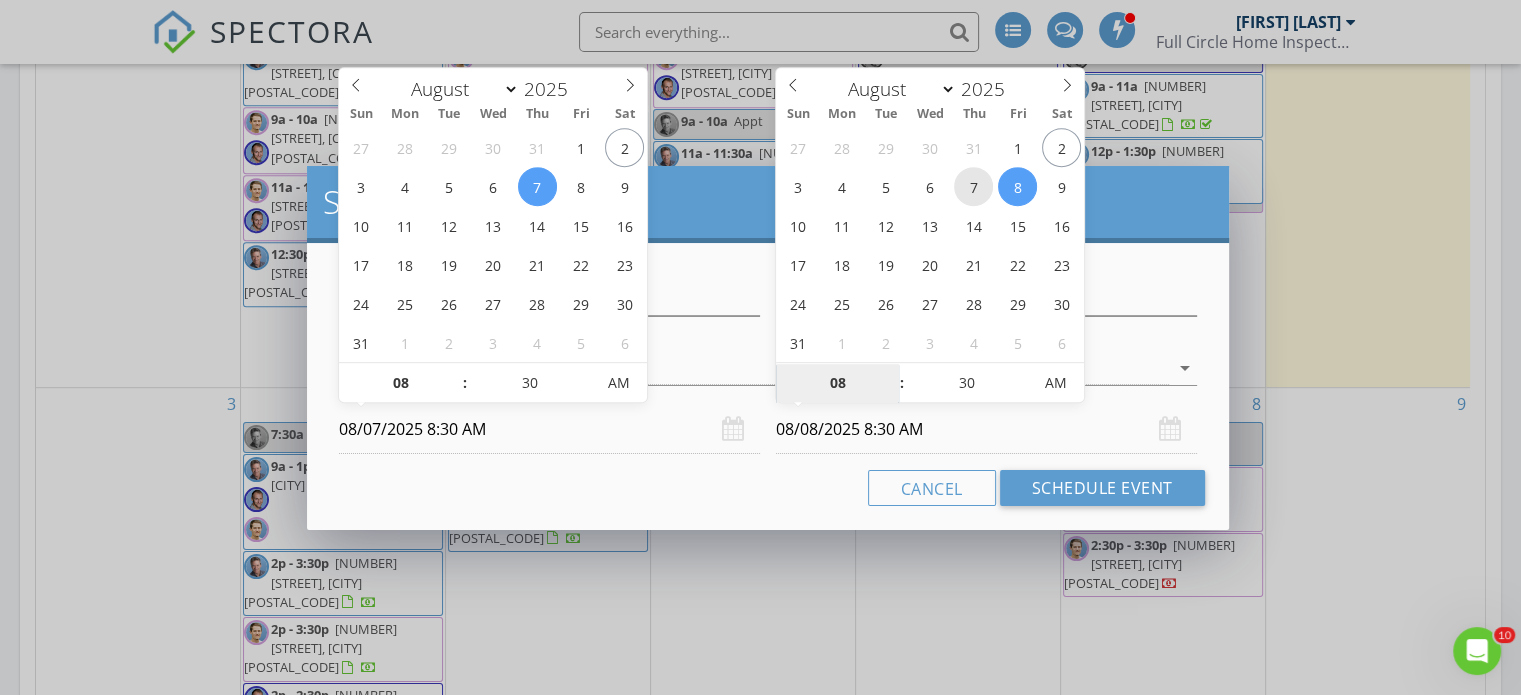 type on "08/07/2025 8:30 AM" 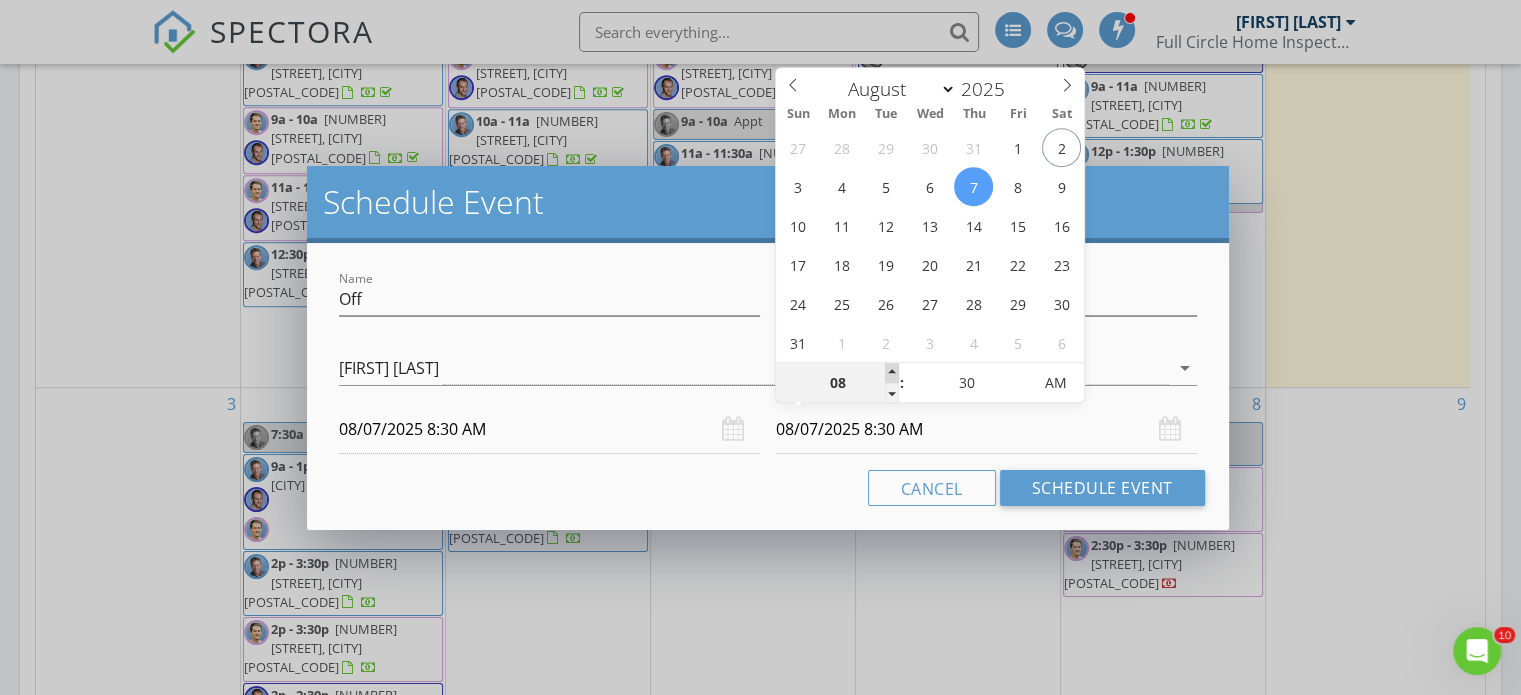 type on "09" 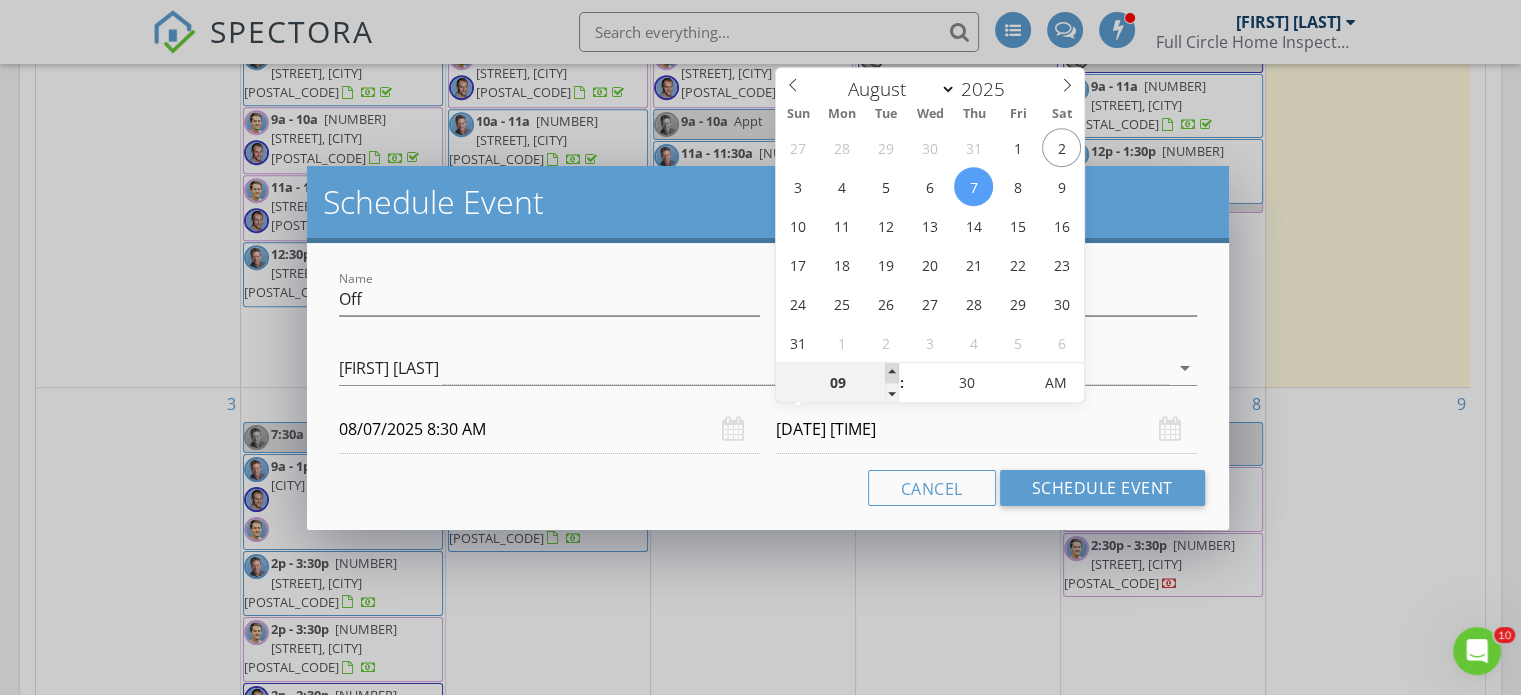 click at bounding box center [892, 373] 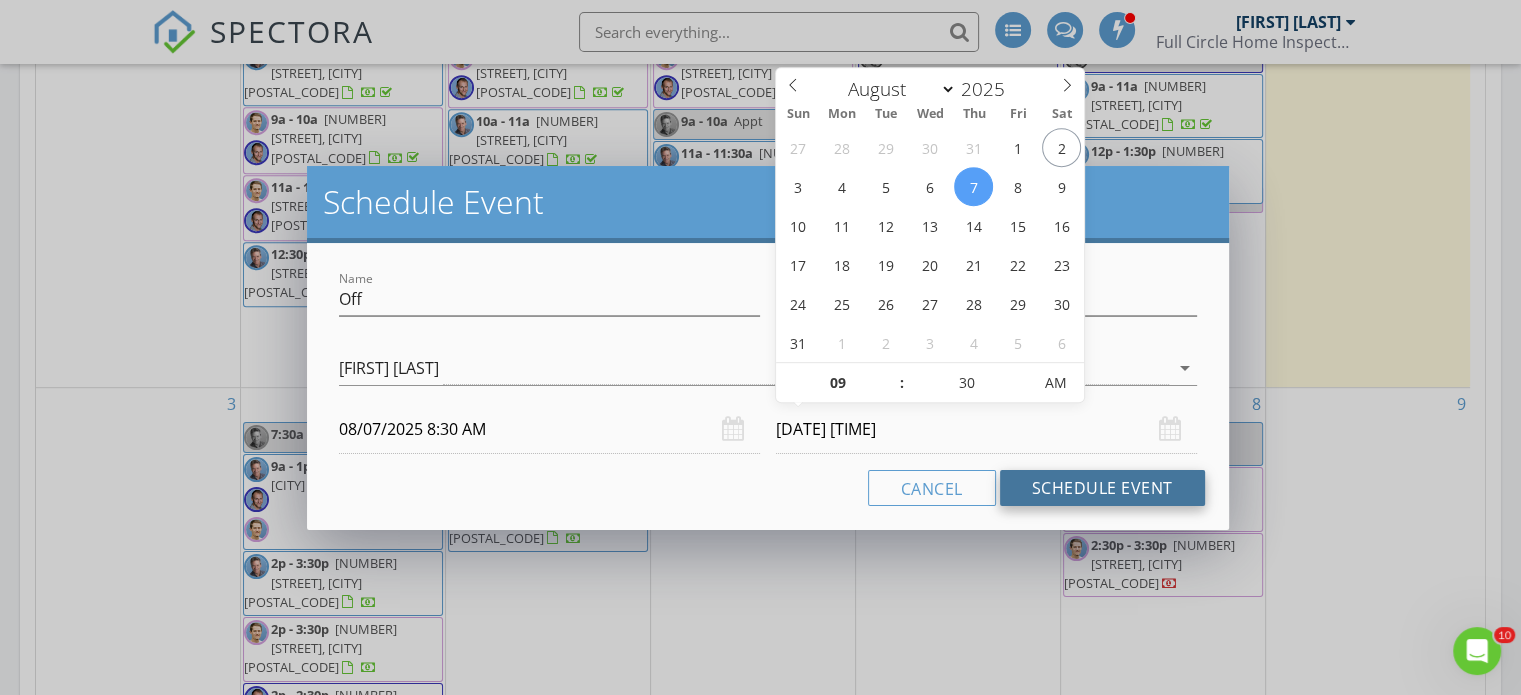 click on "Schedule Event" at bounding box center [1102, 488] 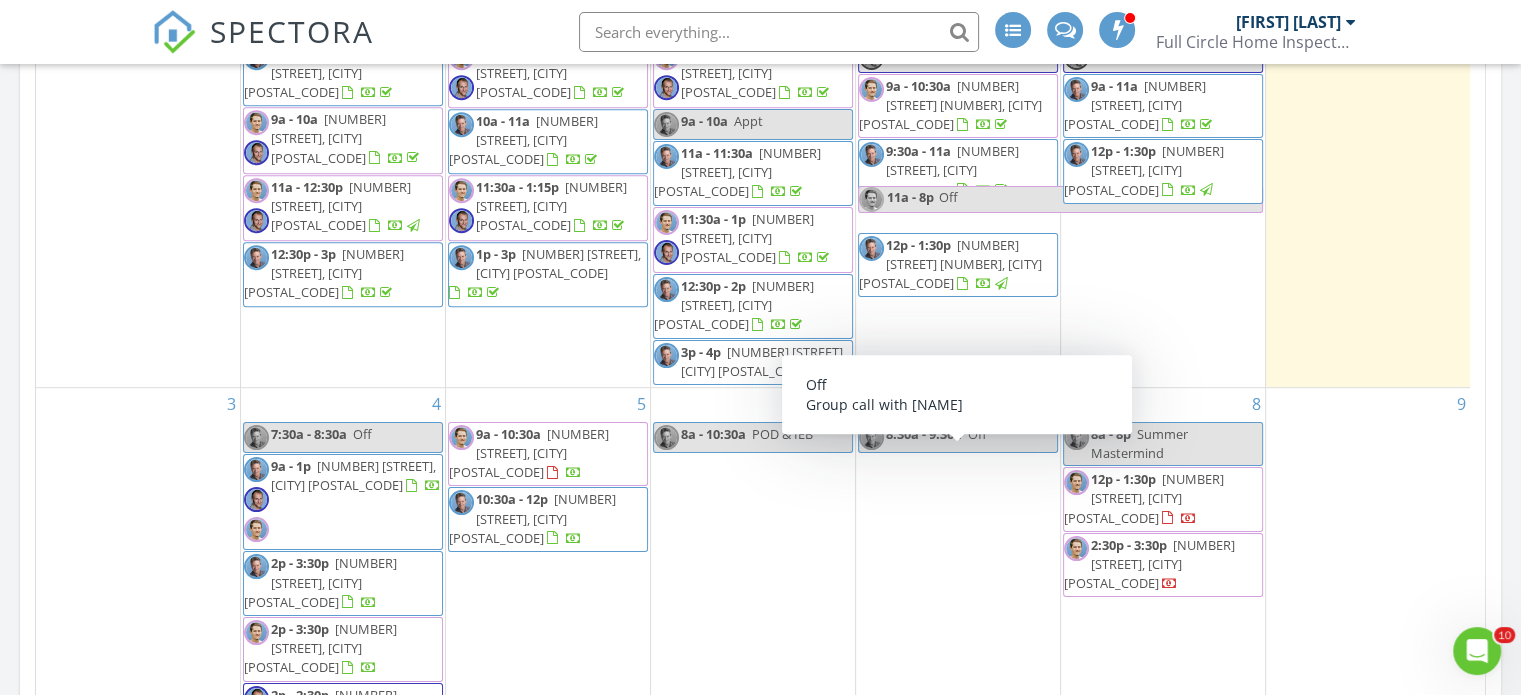 click on "8:30a - 9:30a" at bounding box center [924, 434] 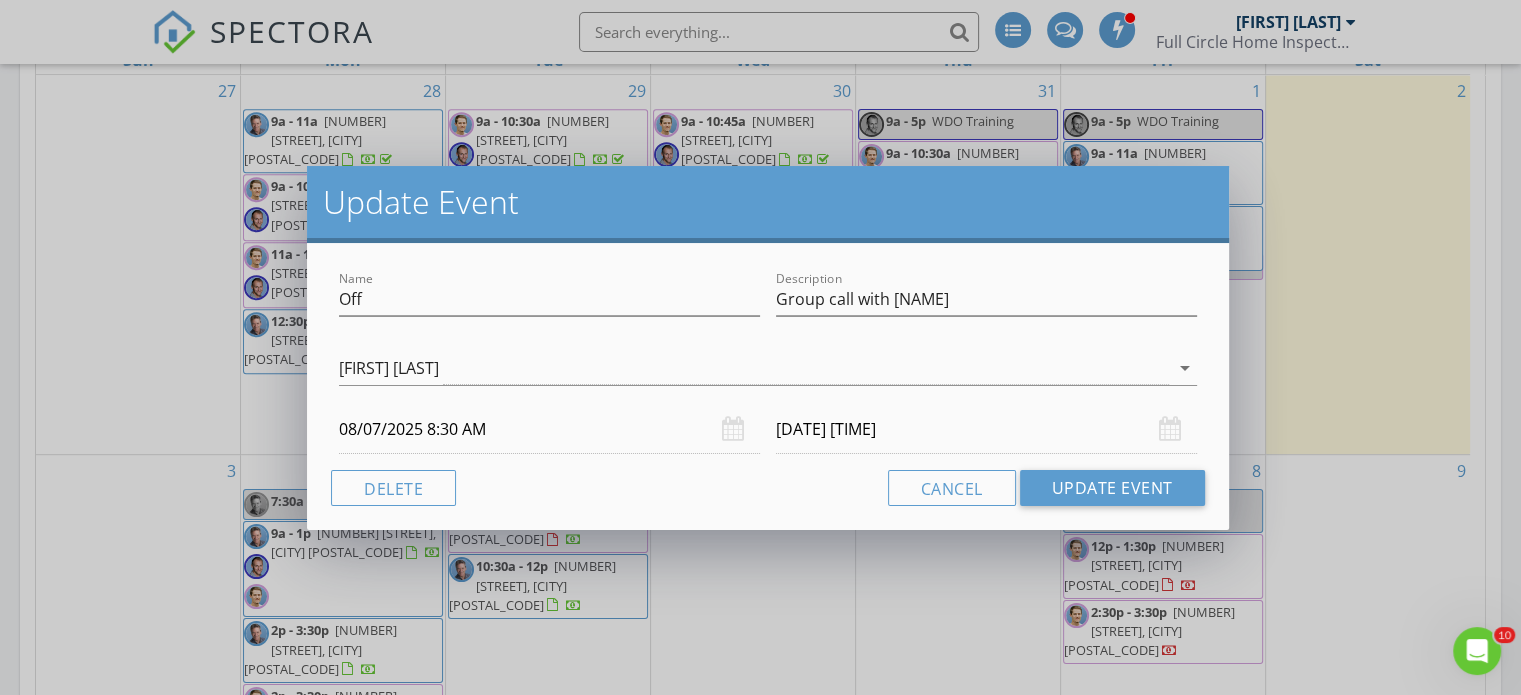 scroll, scrollTop: 976, scrollLeft: 0, axis: vertical 